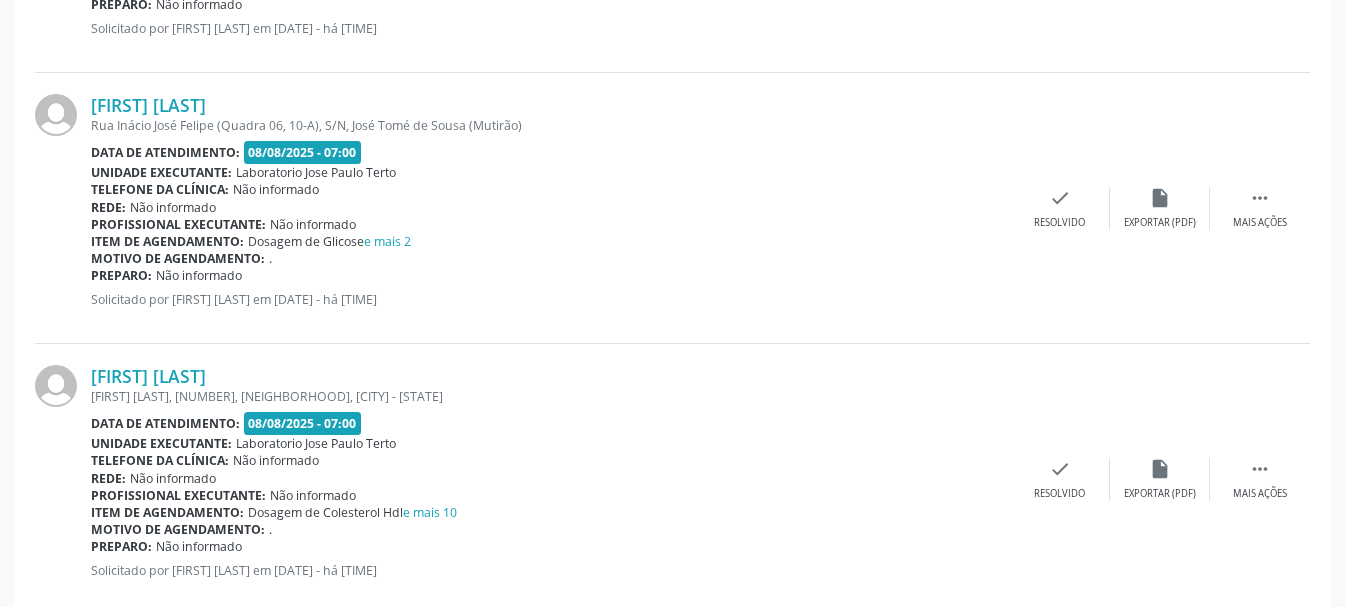 scroll, scrollTop: 4151, scrollLeft: 0, axis: vertical 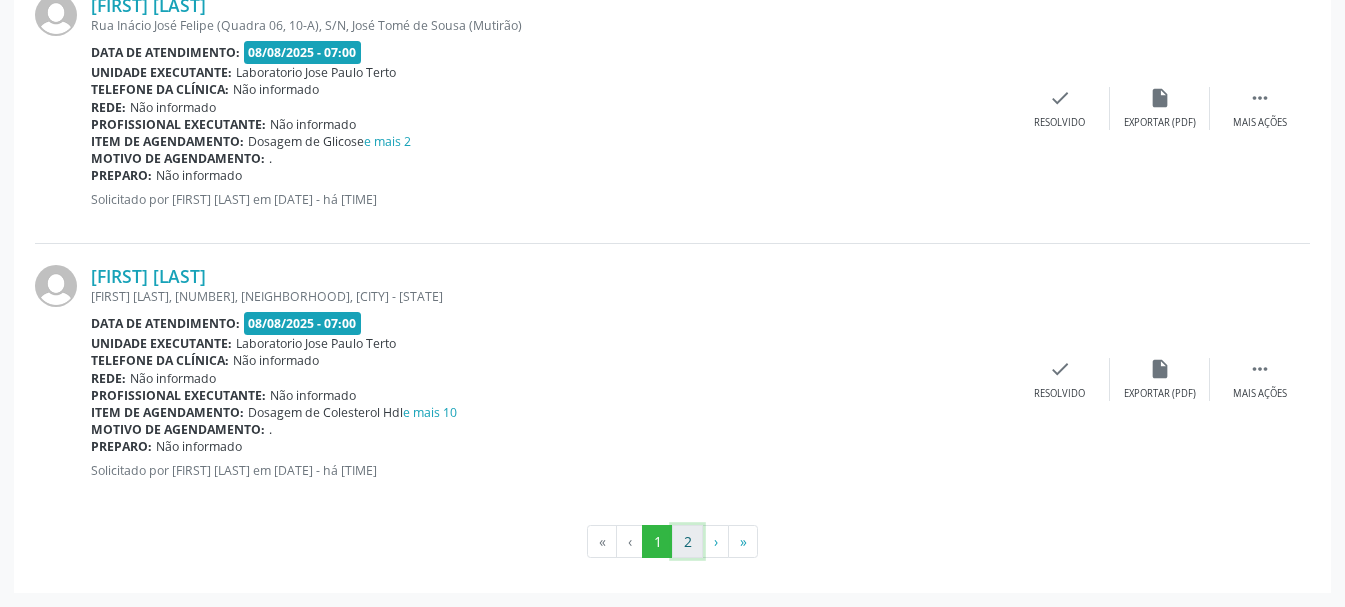 click on "2" at bounding box center (687, 542) 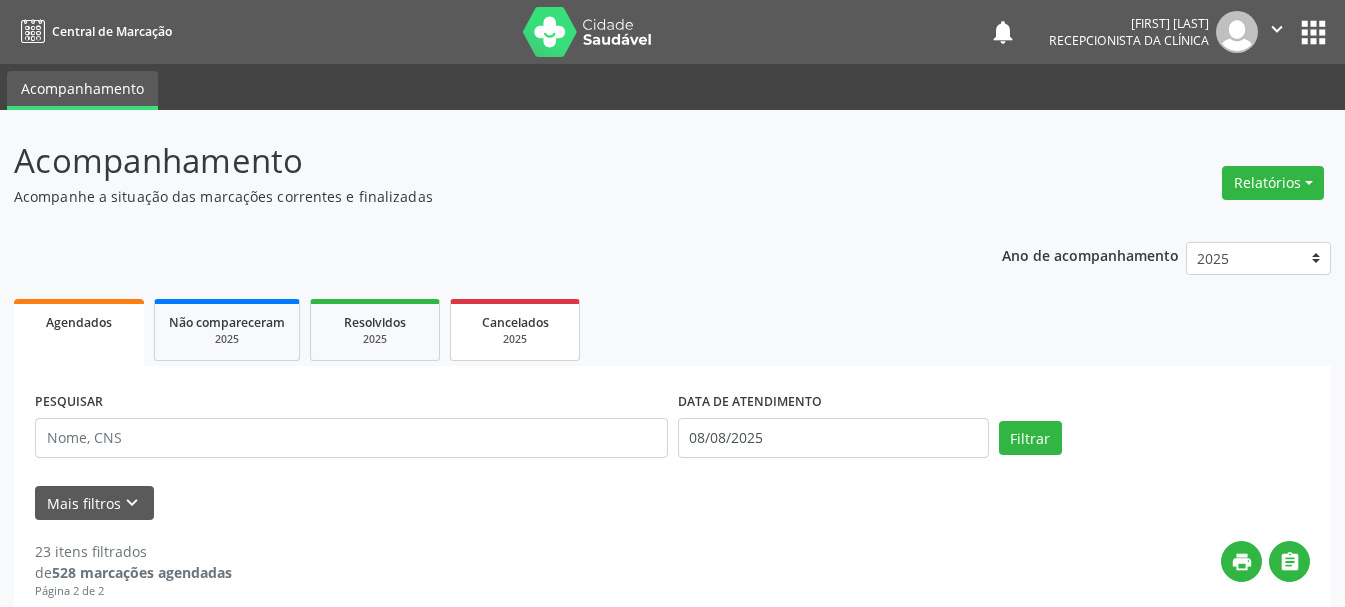 scroll, scrollTop: 300, scrollLeft: 0, axis: vertical 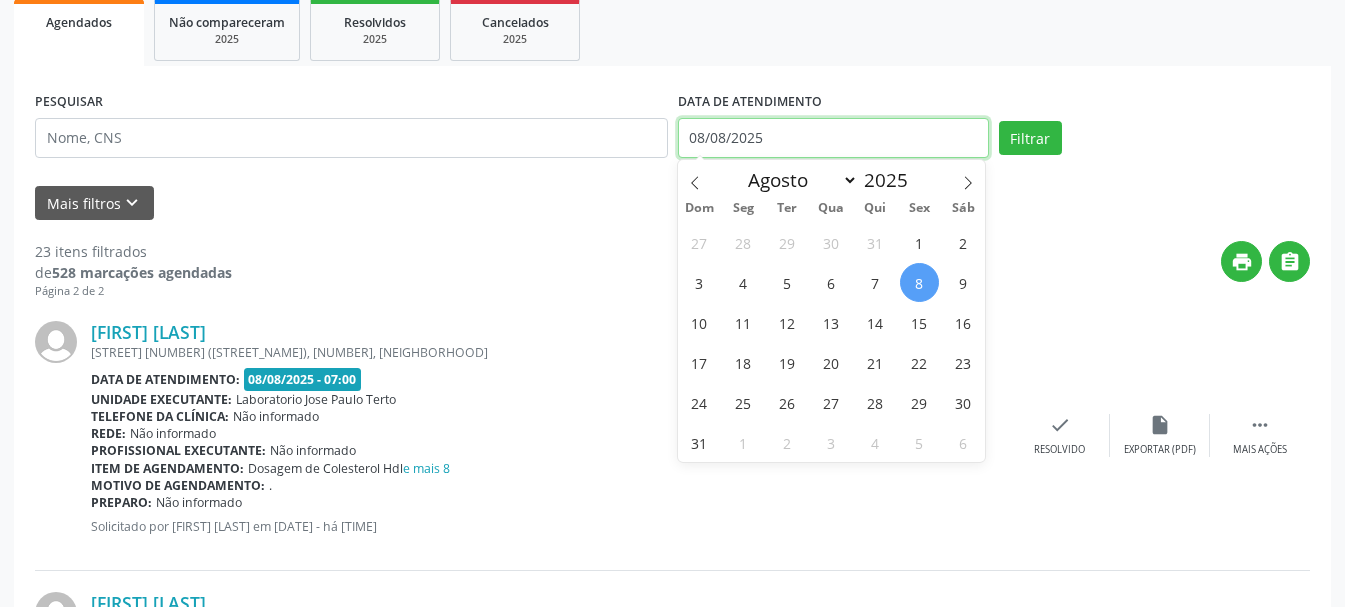 click on "08/08/2025" at bounding box center (833, 138) 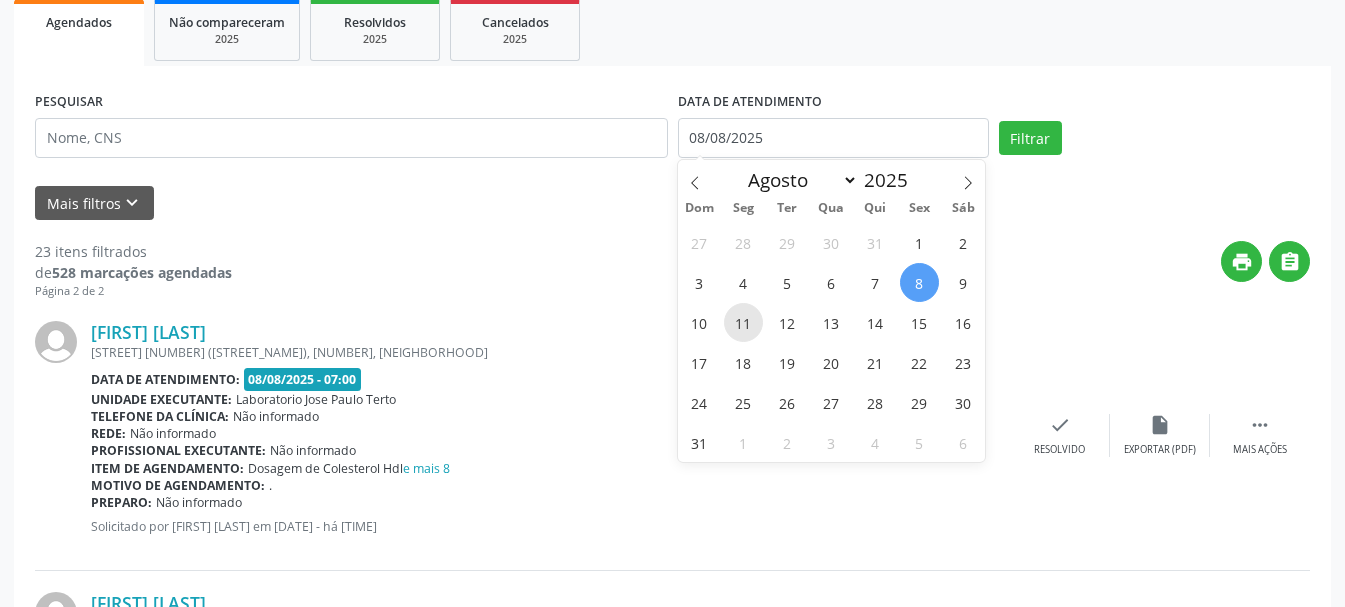 click on "11" at bounding box center (743, 322) 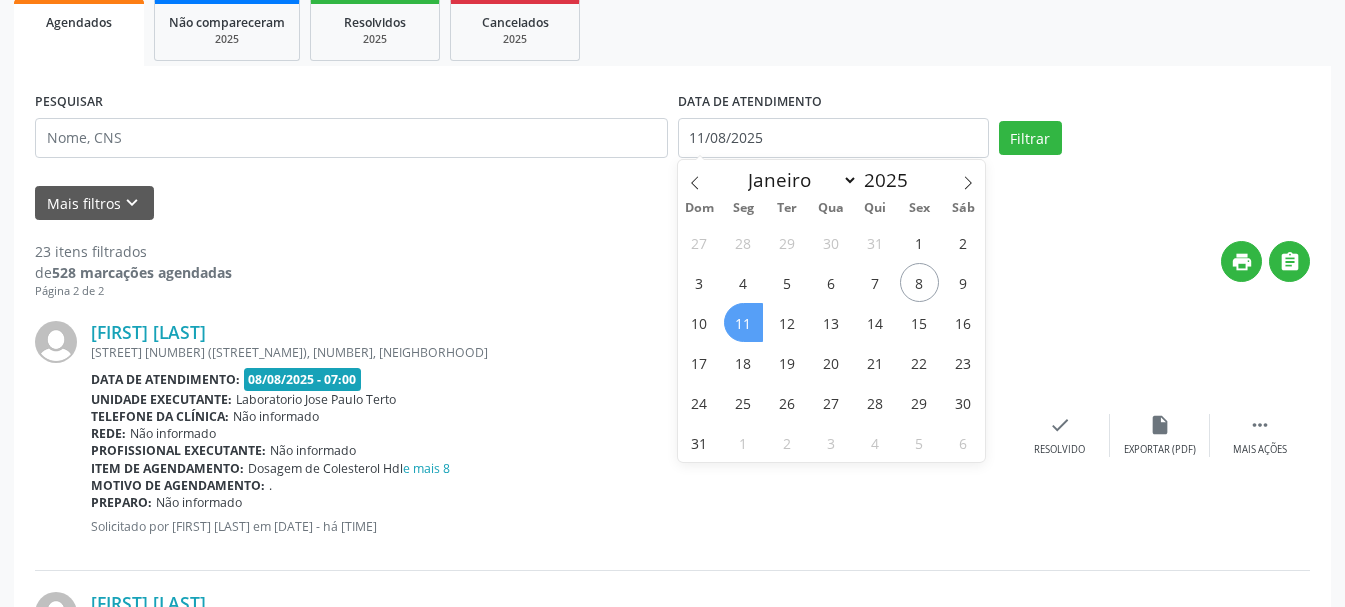 click on "11" at bounding box center (743, 322) 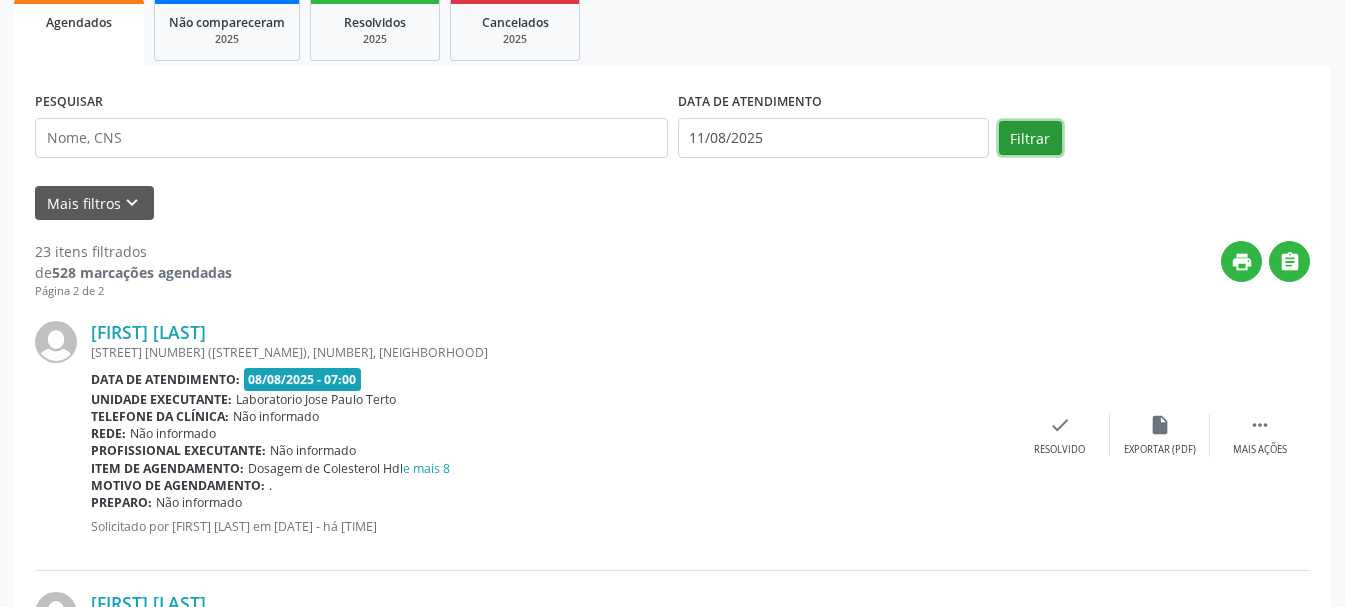 click on "Filtrar" at bounding box center (1030, 138) 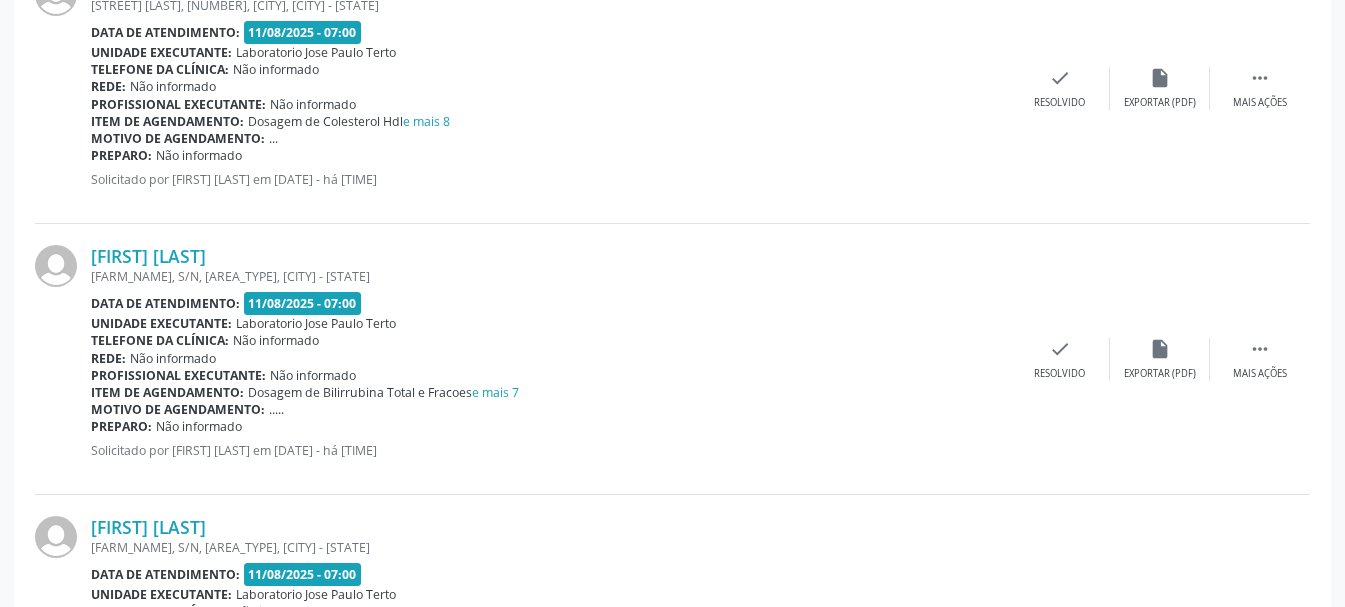 scroll, scrollTop: 4151, scrollLeft: 0, axis: vertical 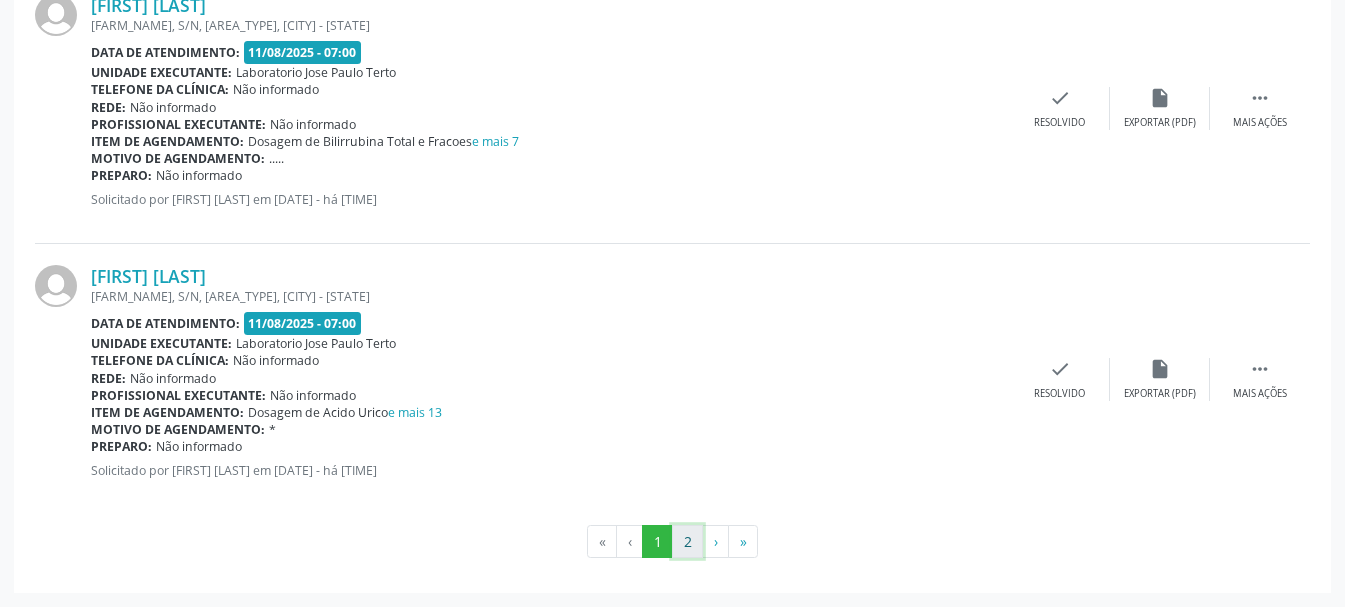 click on "2" at bounding box center [687, 542] 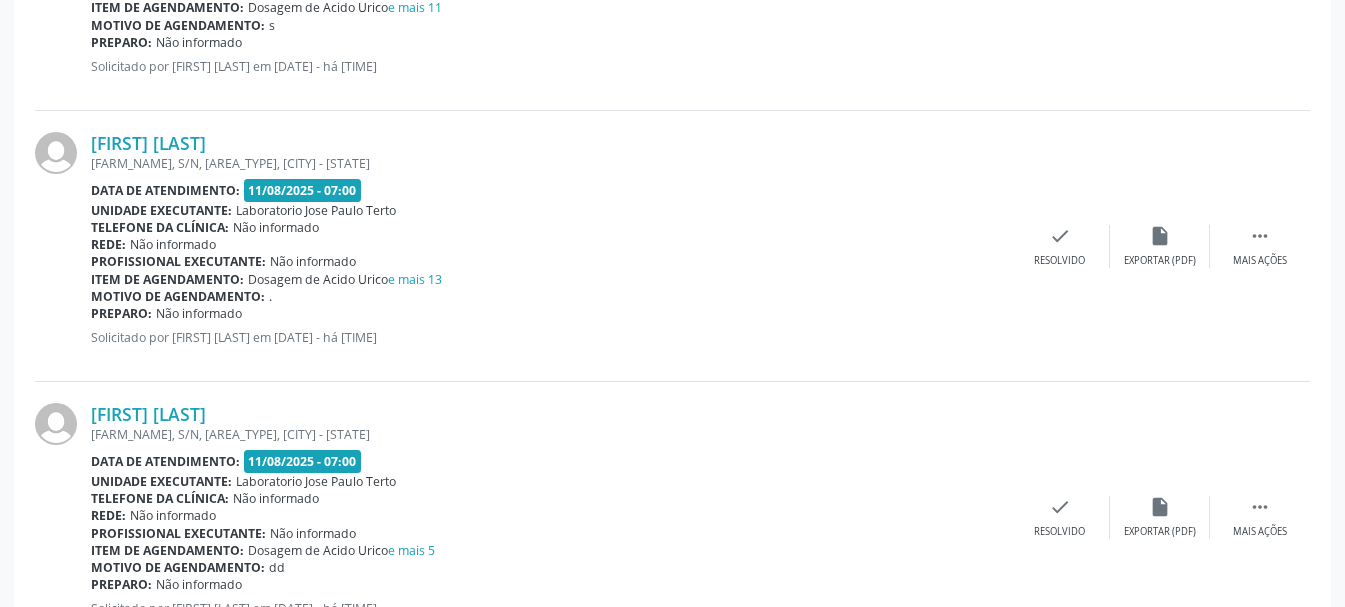 scroll, scrollTop: 3609, scrollLeft: 0, axis: vertical 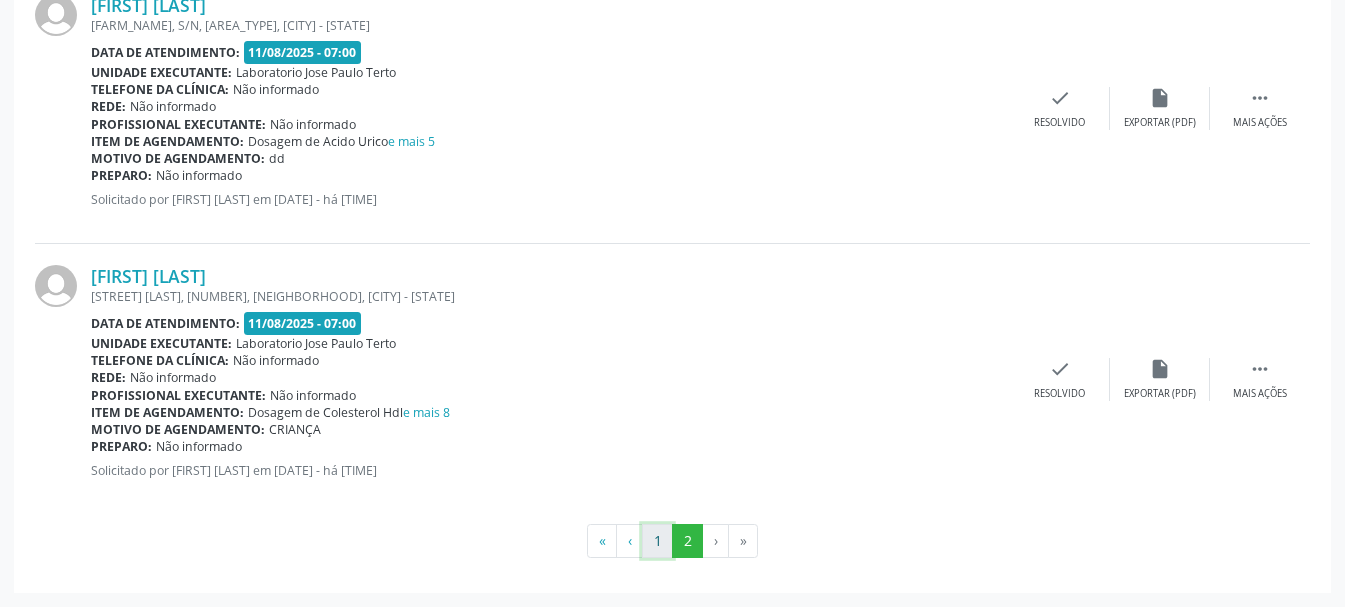 click on "1" at bounding box center [657, 541] 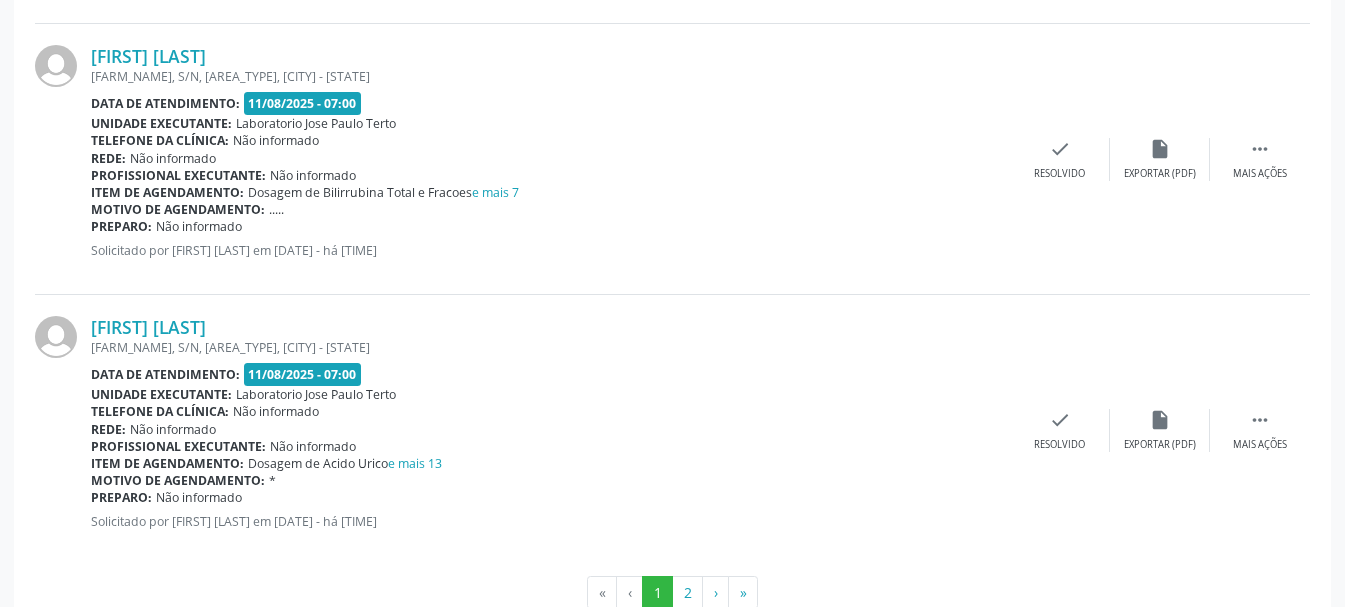 scroll, scrollTop: 4151, scrollLeft: 0, axis: vertical 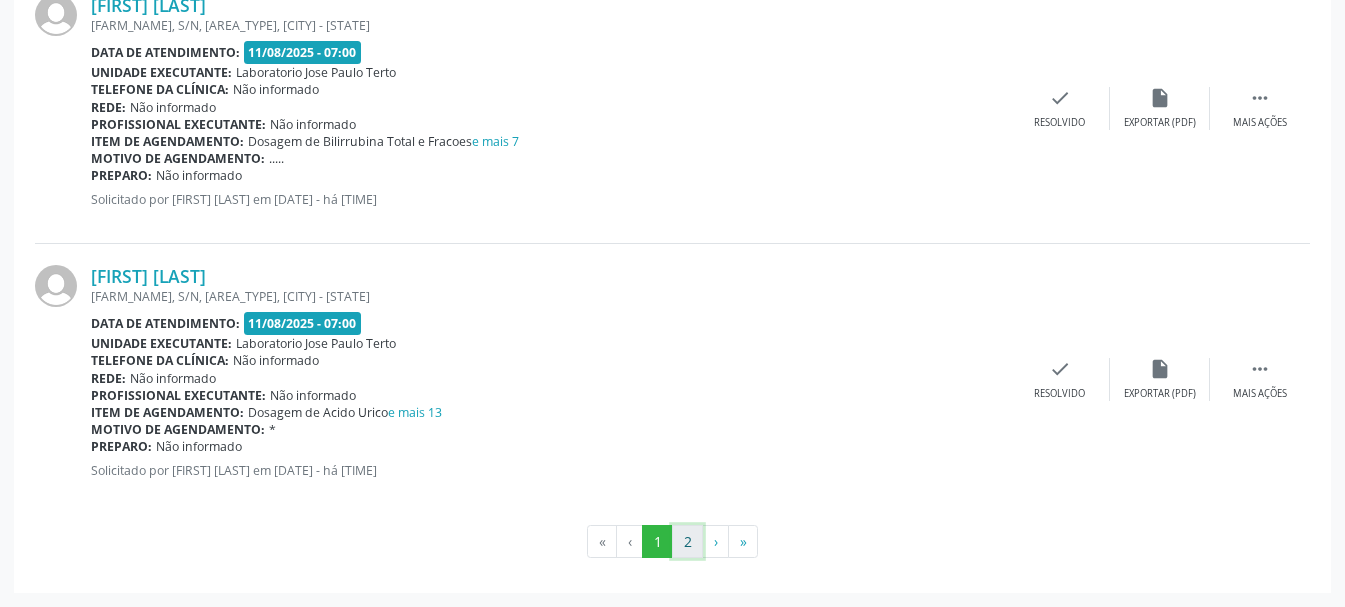 click on "2" at bounding box center (687, 542) 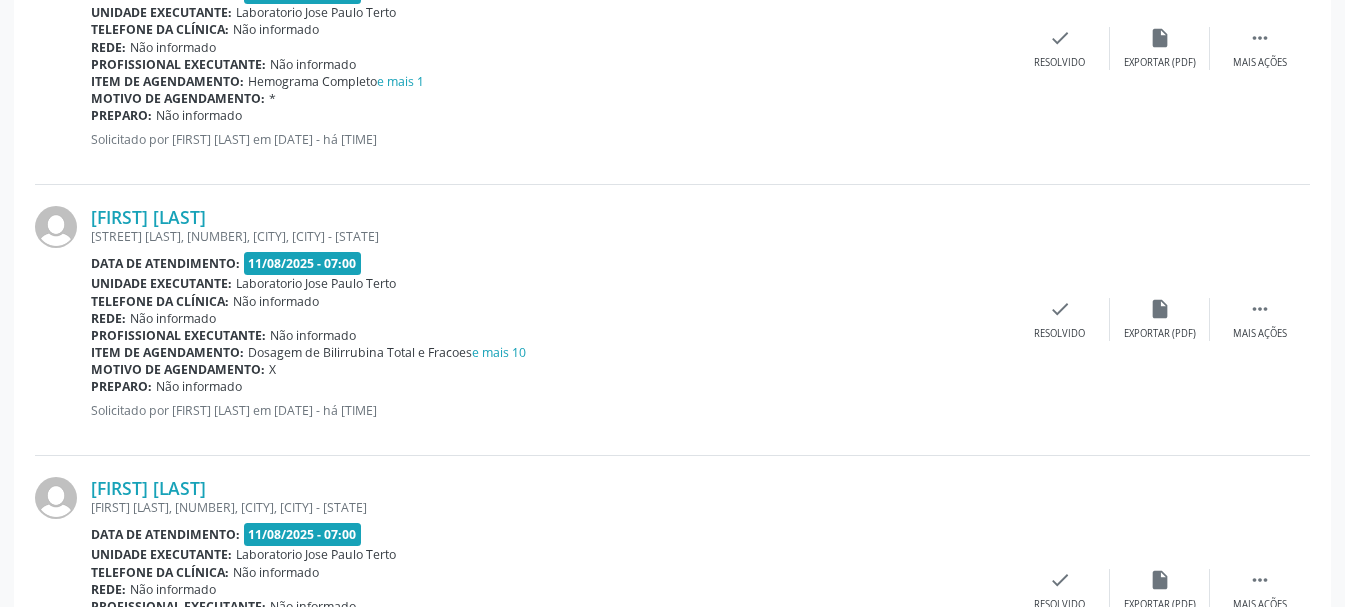 scroll, scrollTop: 1600, scrollLeft: 0, axis: vertical 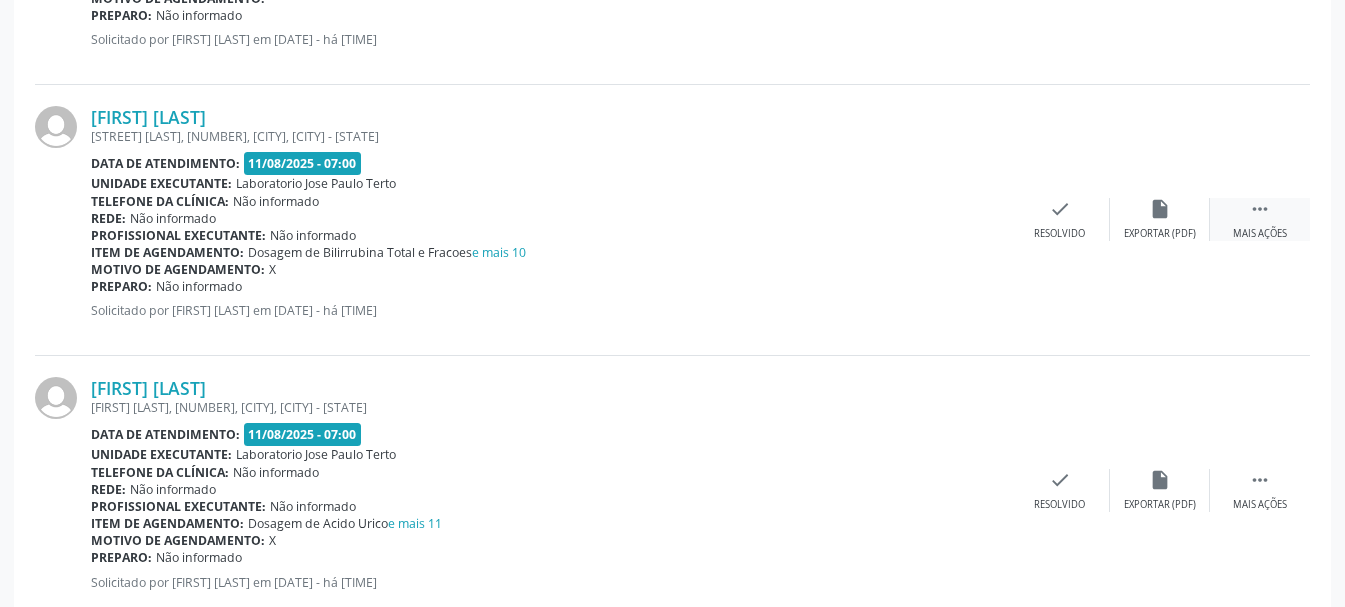 click on "
Mais ações" at bounding box center [1260, 219] 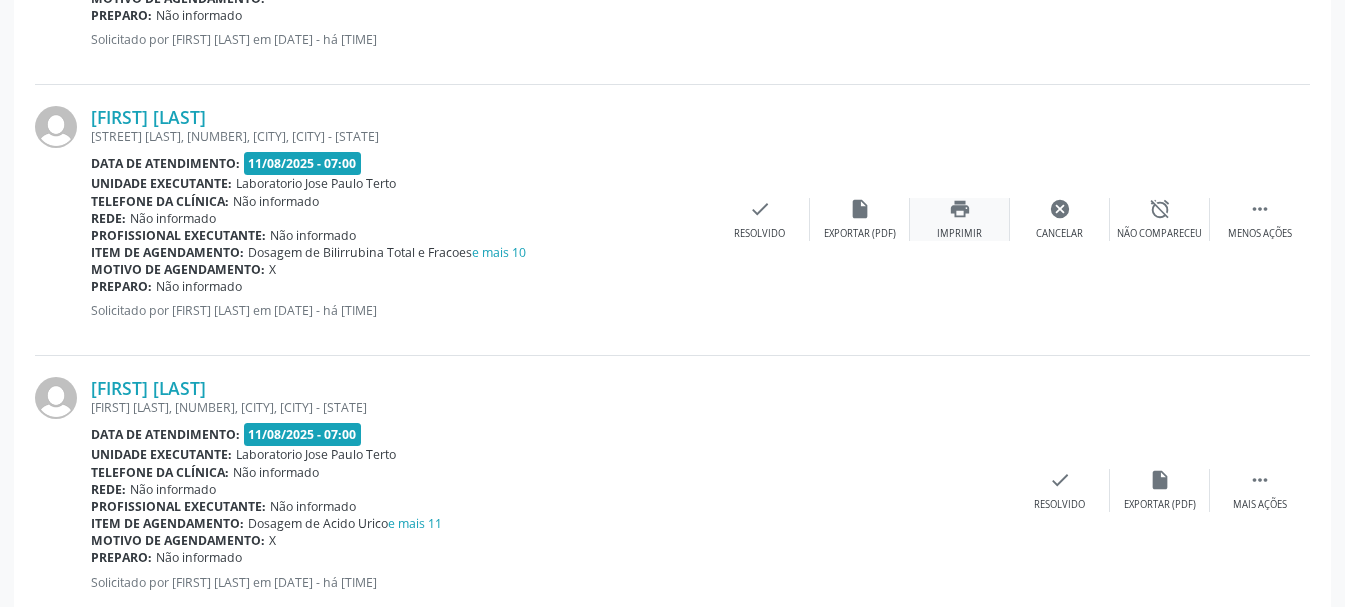 click on "print" at bounding box center [960, 209] 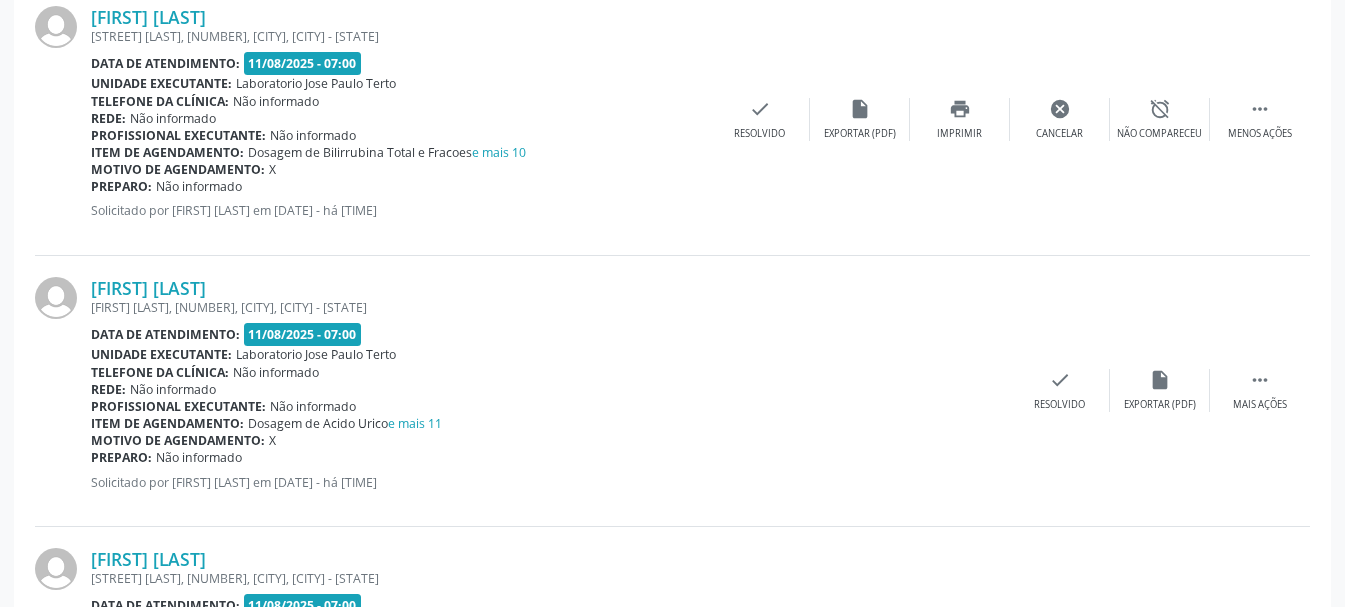 scroll, scrollTop: 1900, scrollLeft: 0, axis: vertical 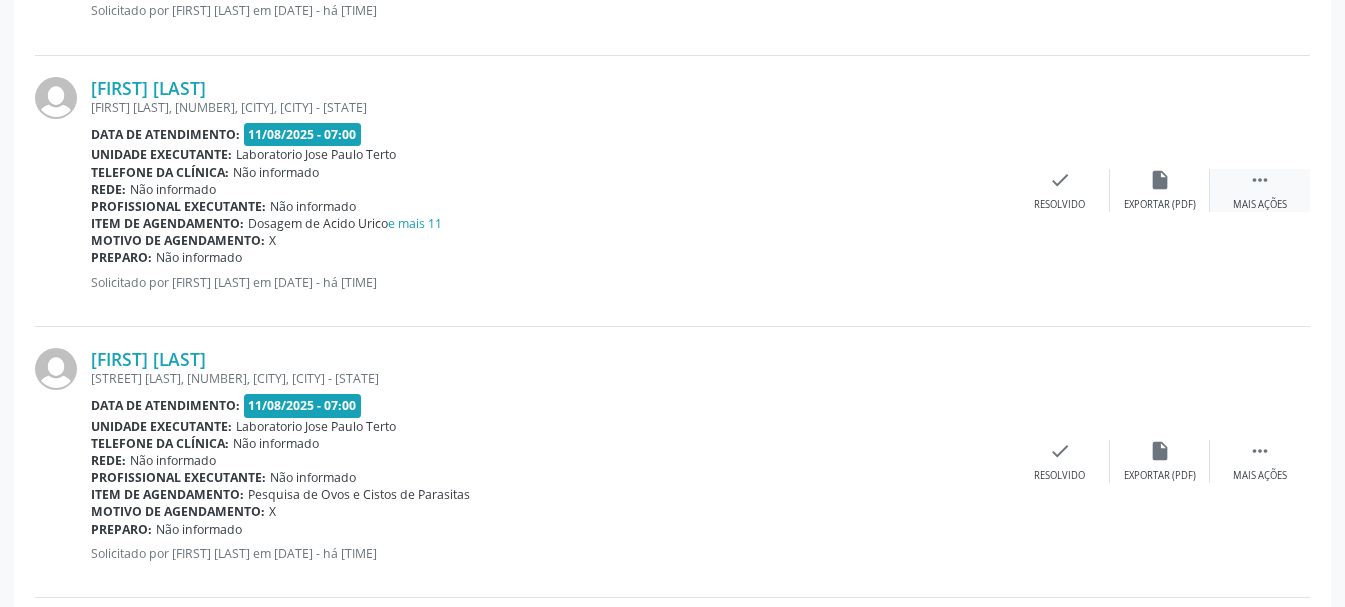 click on "
Mais ações" at bounding box center (1260, 190) 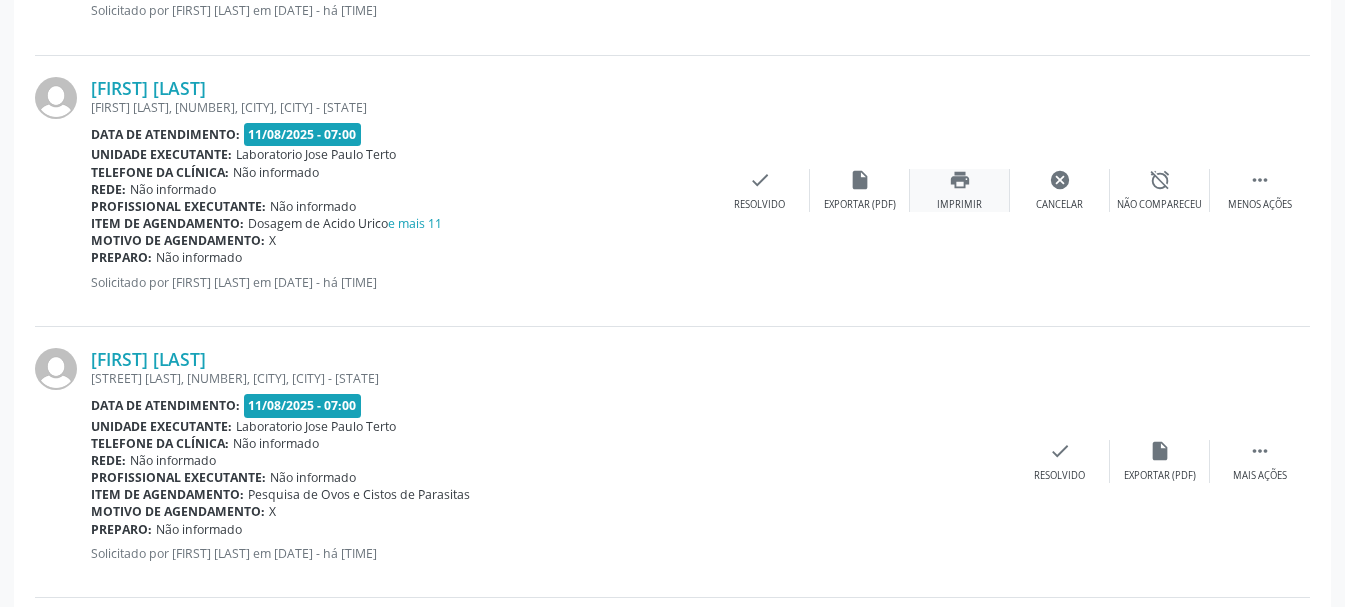 click on "print" at bounding box center (960, 180) 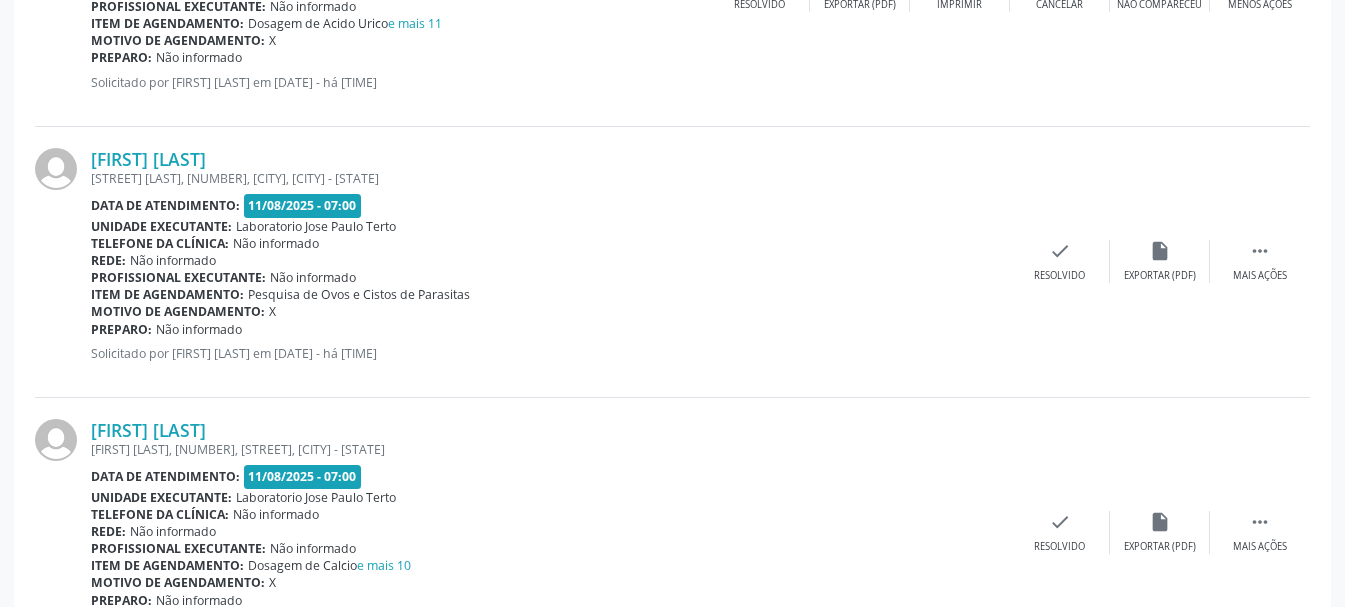 scroll, scrollTop: 2200, scrollLeft: 0, axis: vertical 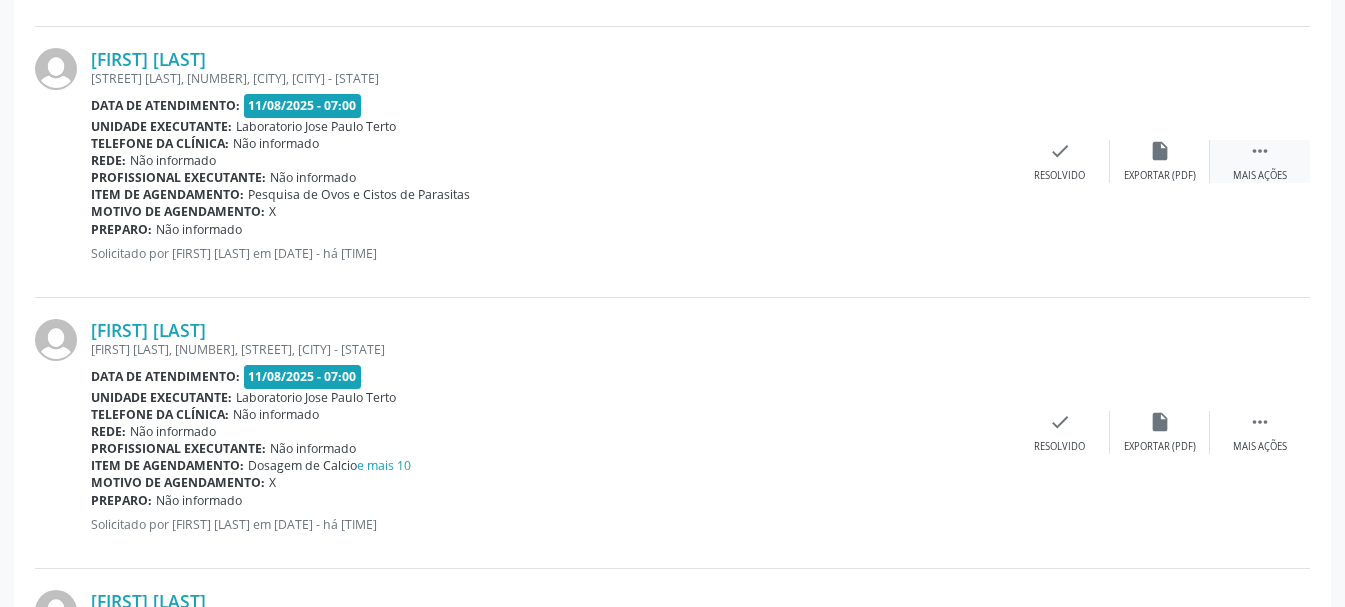 click on "
Mais ações" at bounding box center (1260, 161) 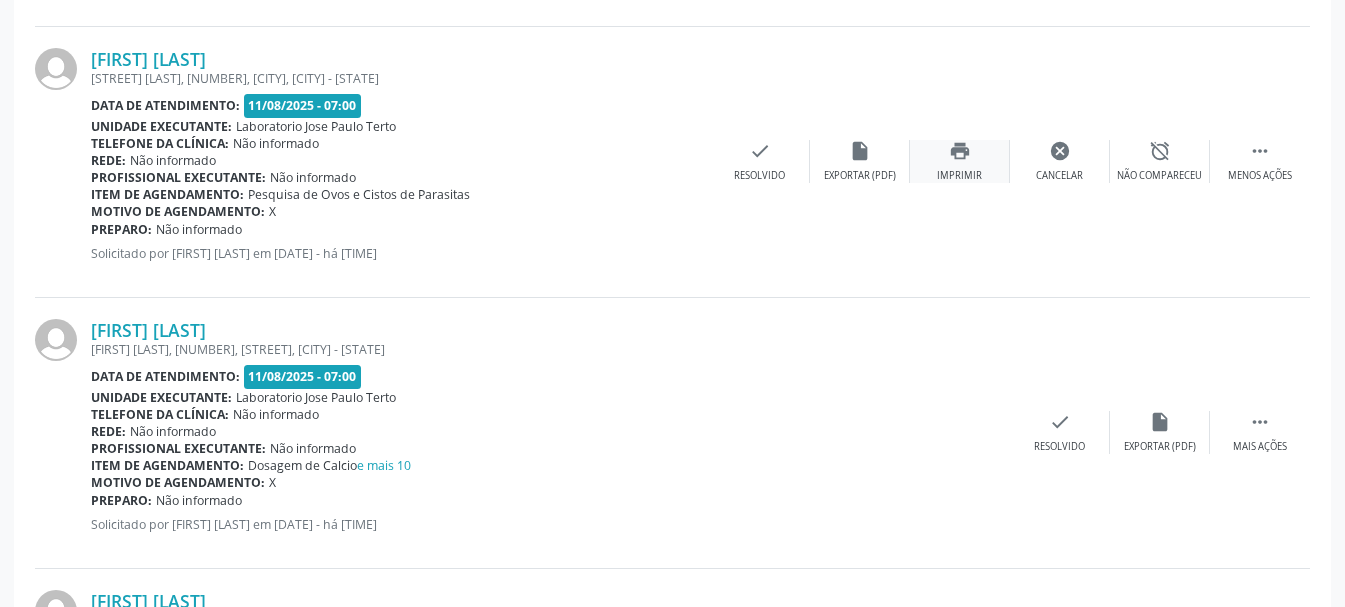 click on "Imprimir" at bounding box center [959, 176] 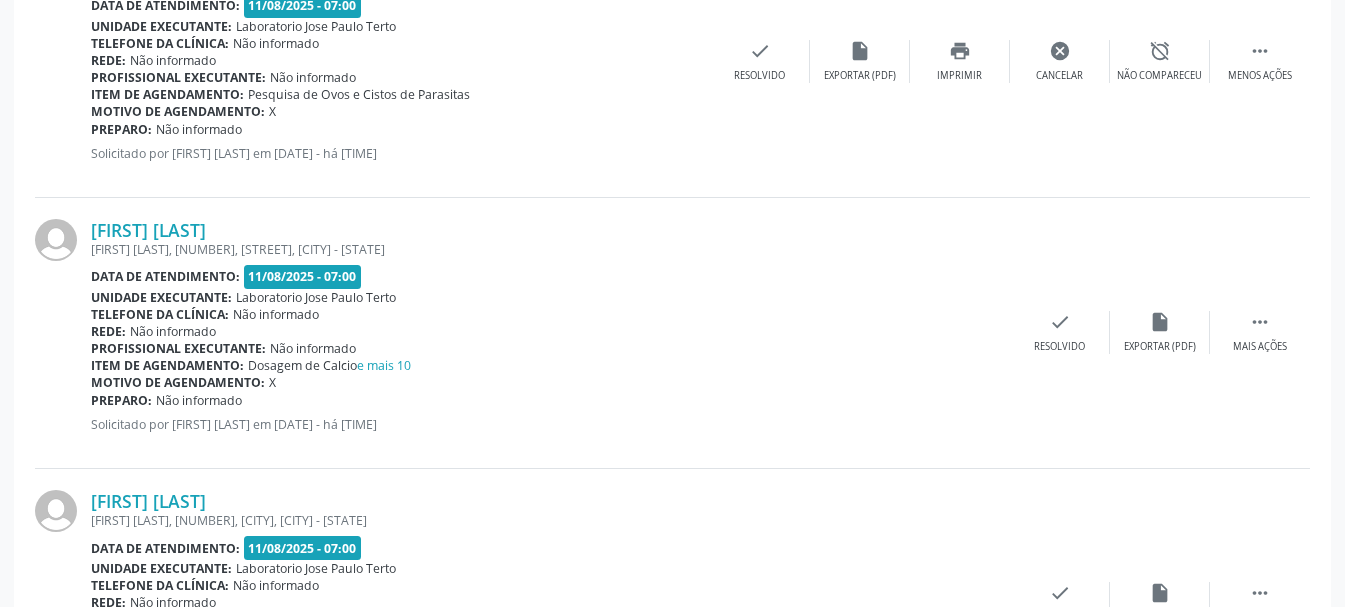 scroll, scrollTop: 2400, scrollLeft: 0, axis: vertical 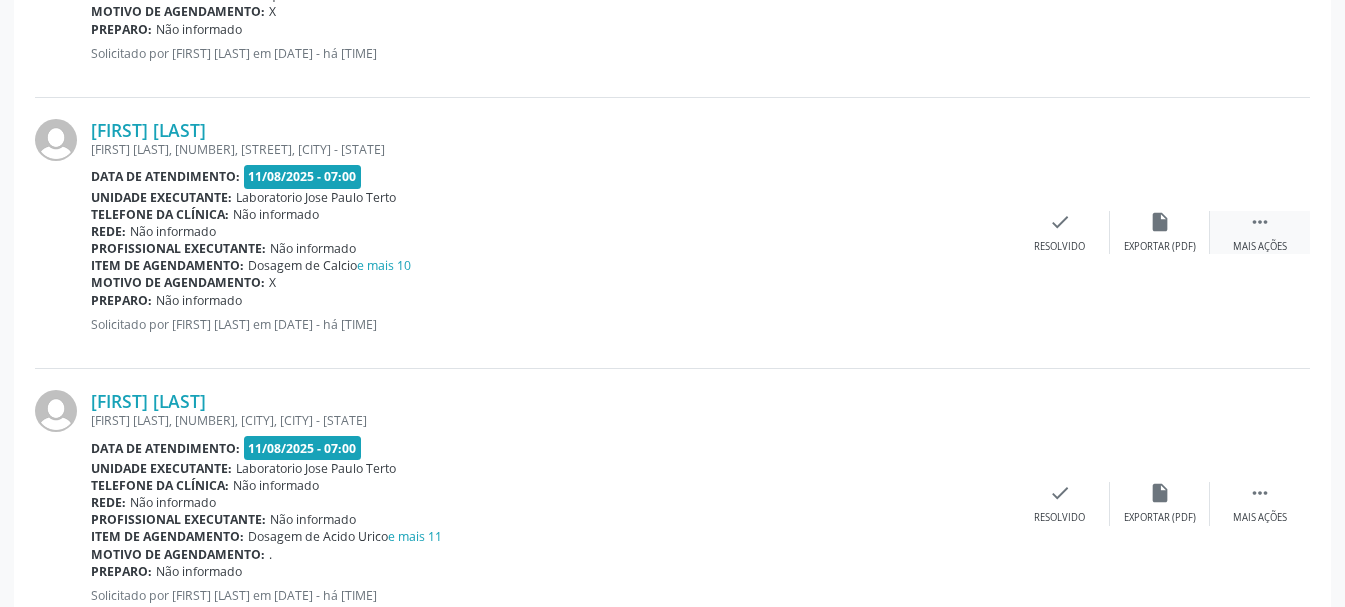 click on "
Mais ações" at bounding box center (1260, 232) 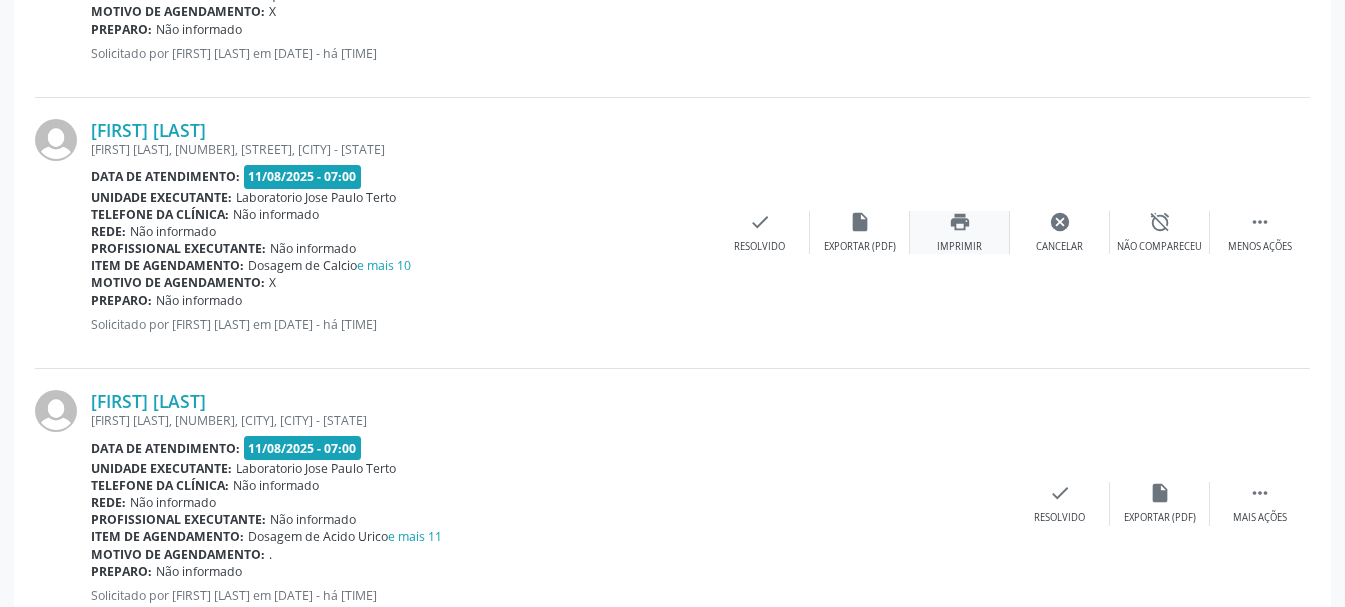 click on "Imprimir" at bounding box center (959, 247) 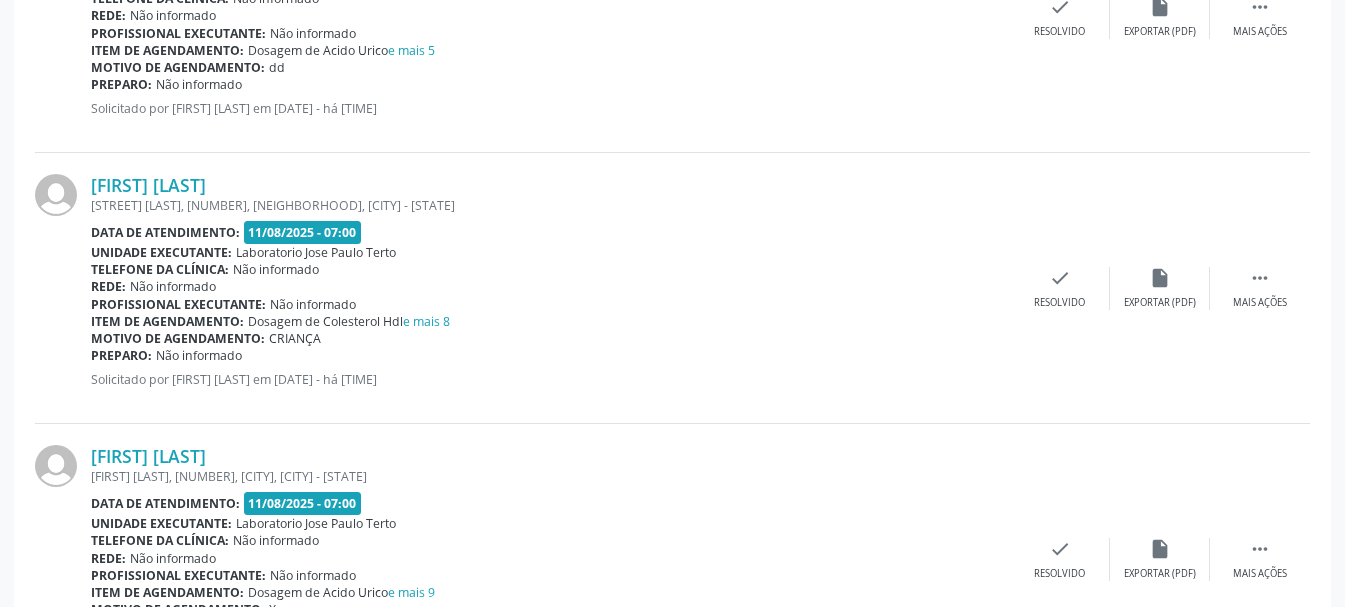 scroll, scrollTop: 3800, scrollLeft: 0, axis: vertical 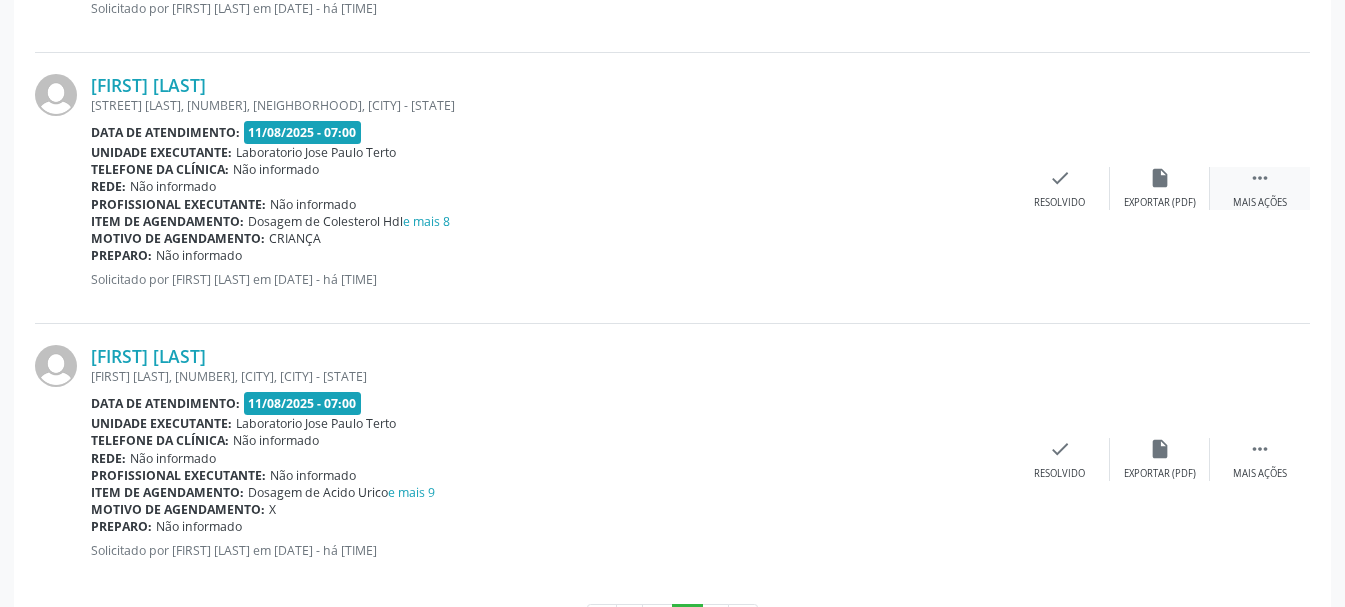 click on "" at bounding box center (1260, 178) 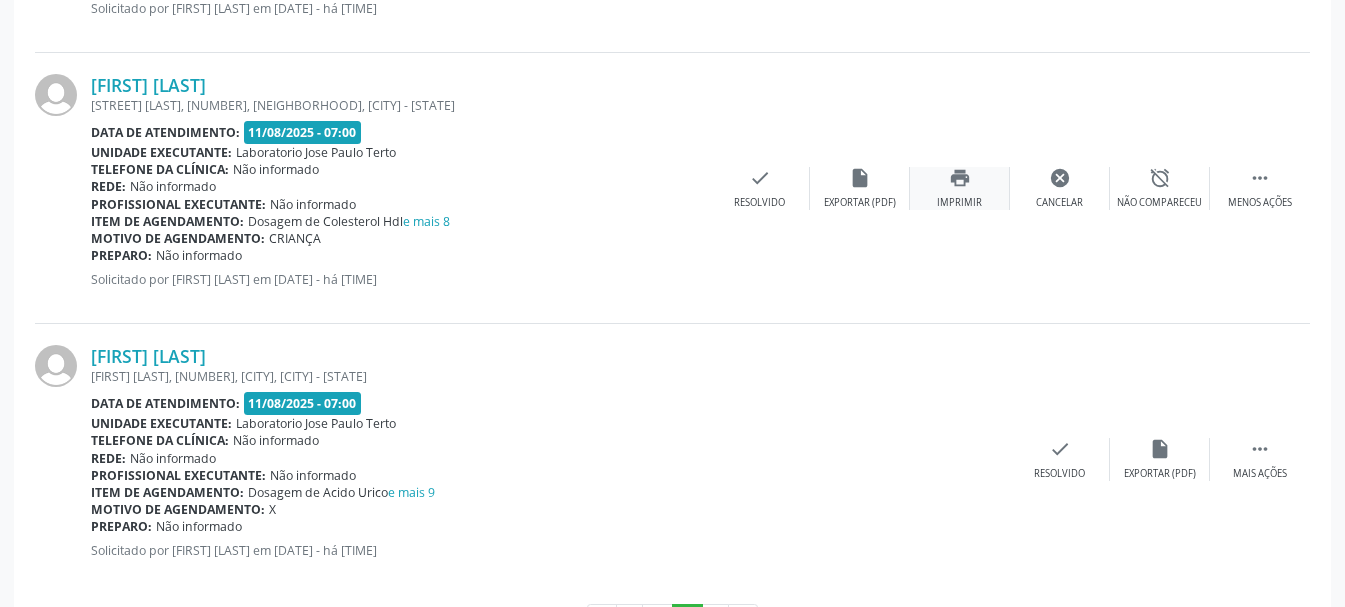 click on "print" at bounding box center (960, 178) 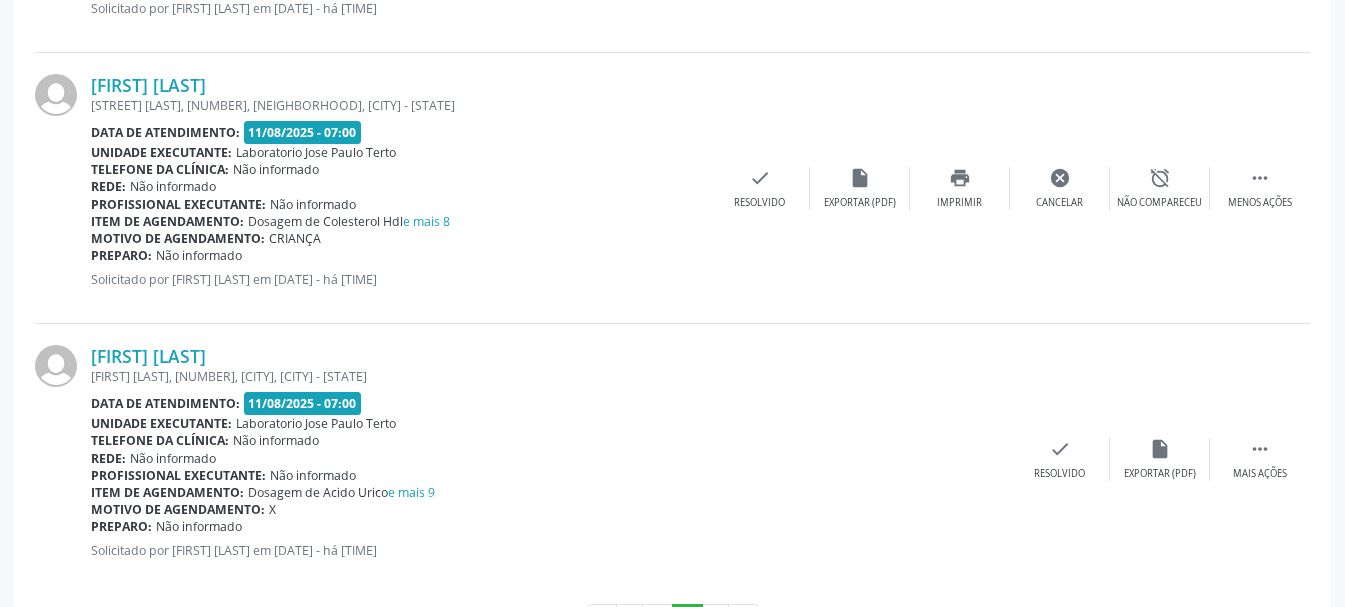 scroll, scrollTop: 3880, scrollLeft: 0, axis: vertical 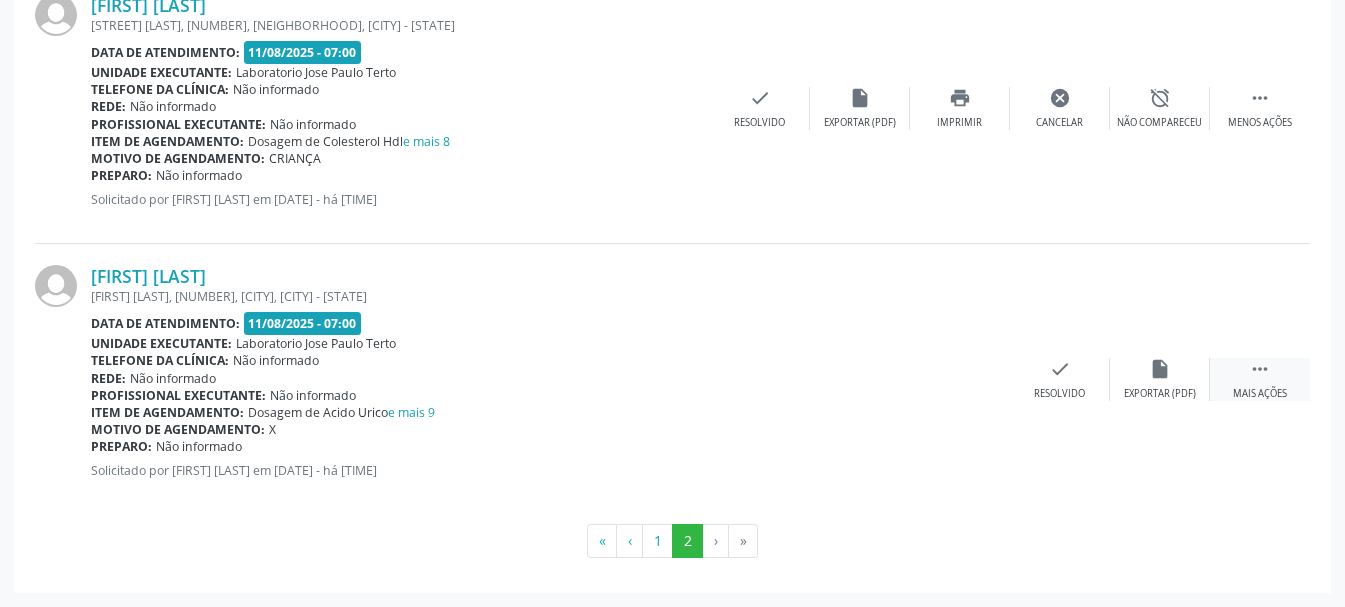click on "
Mais ações" at bounding box center [1260, 379] 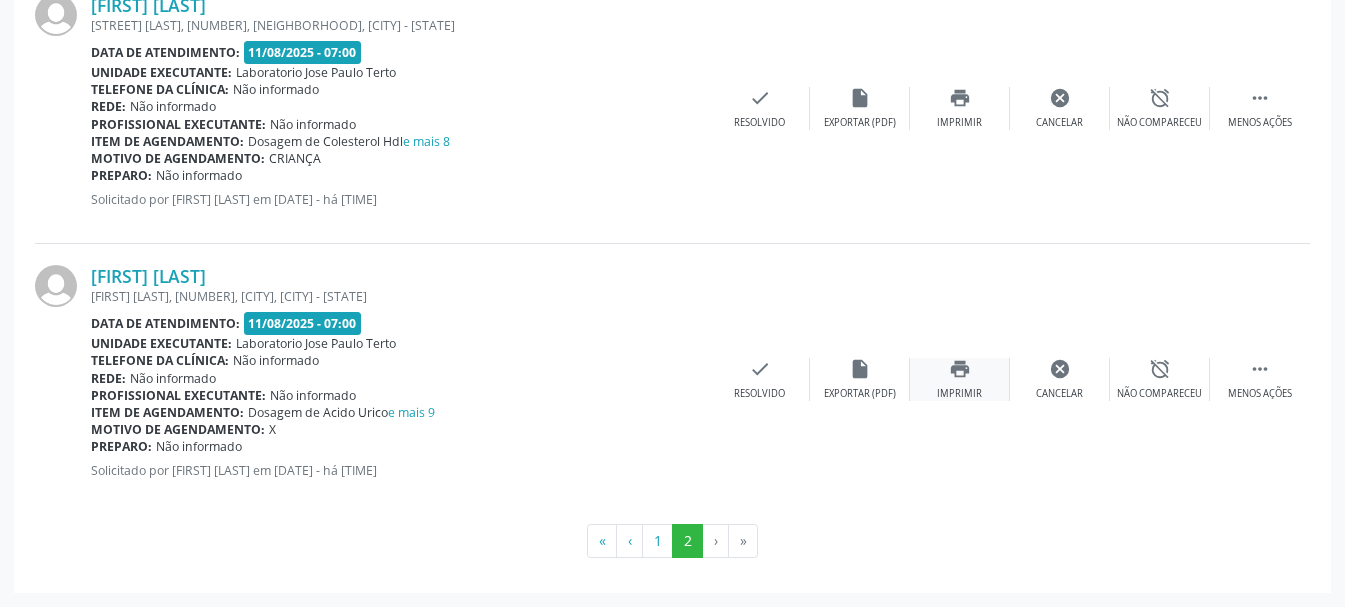click on "print
Imprimir" at bounding box center (960, 379) 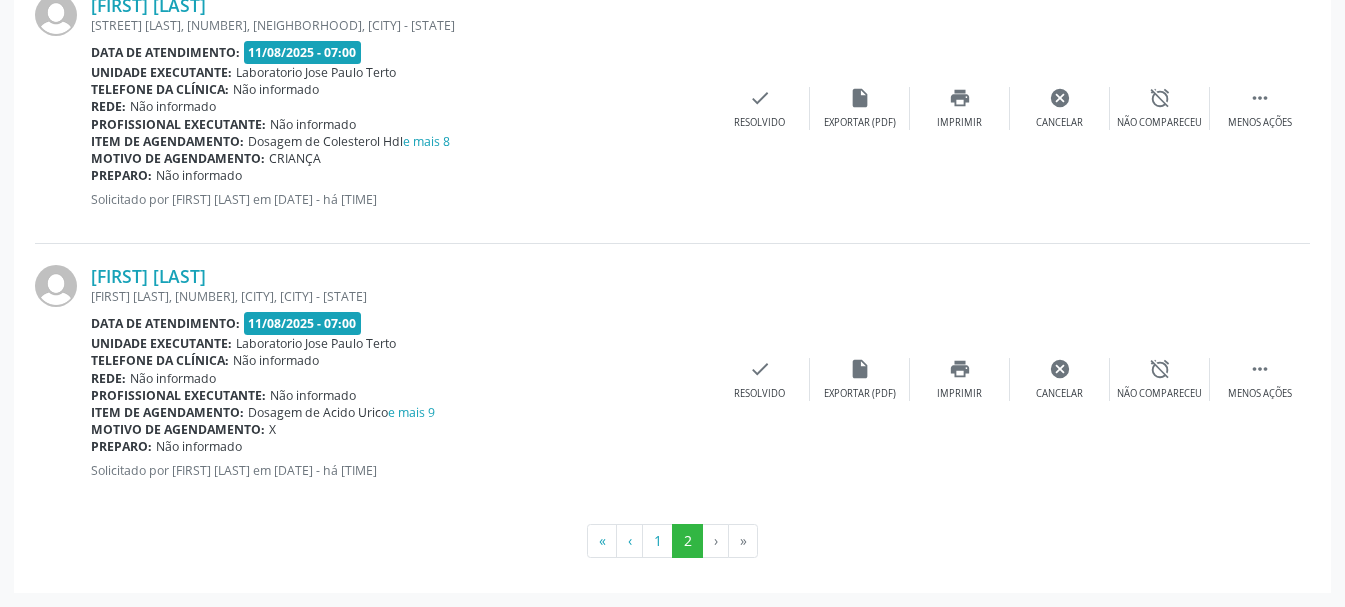 click on "Preparo:
Não informado" at bounding box center (400, 175) 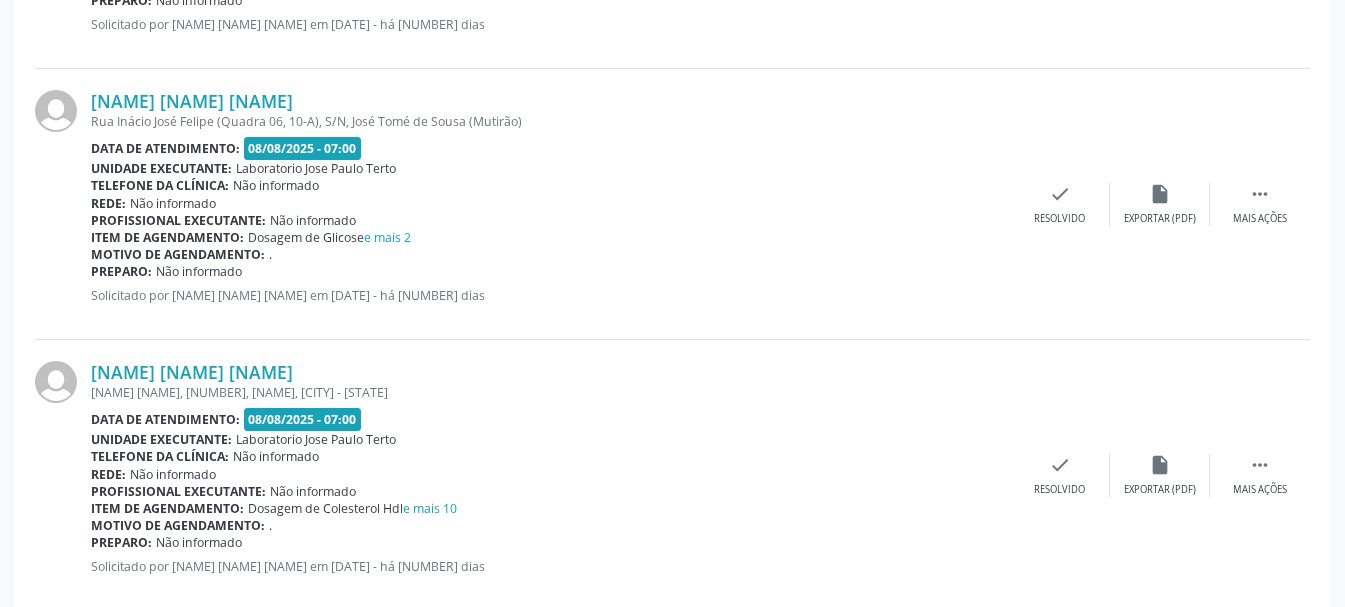 scroll, scrollTop: 4151, scrollLeft: 0, axis: vertical 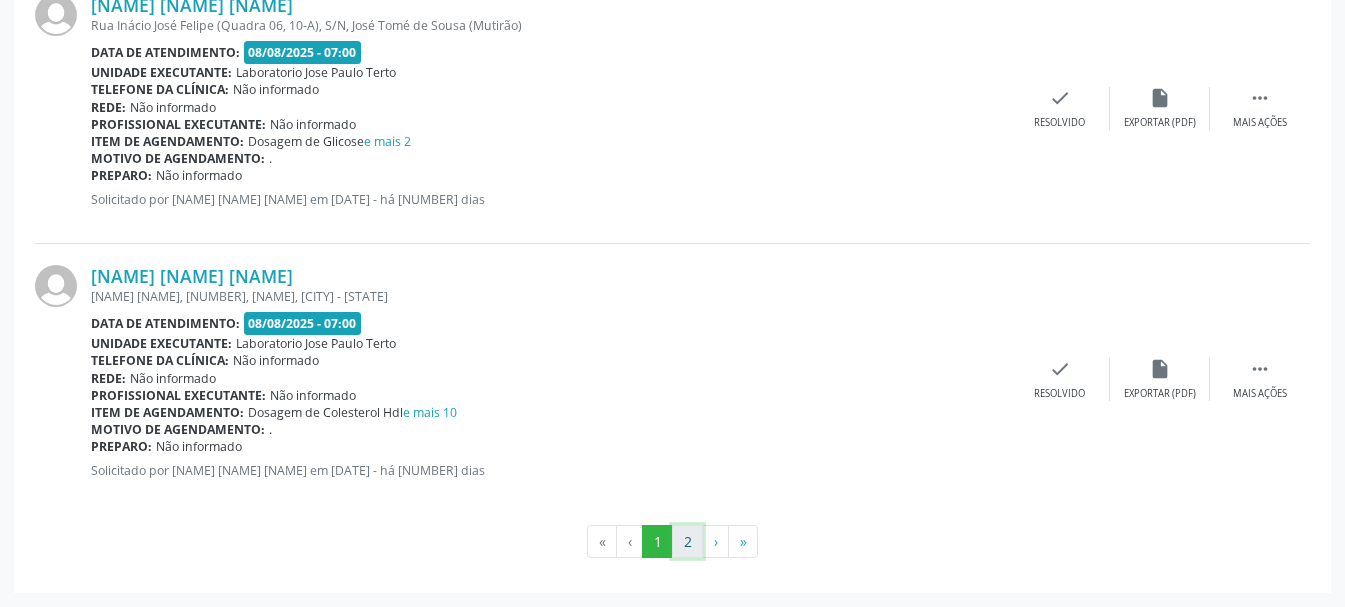 click on "2" at bounding box center (687, 542) 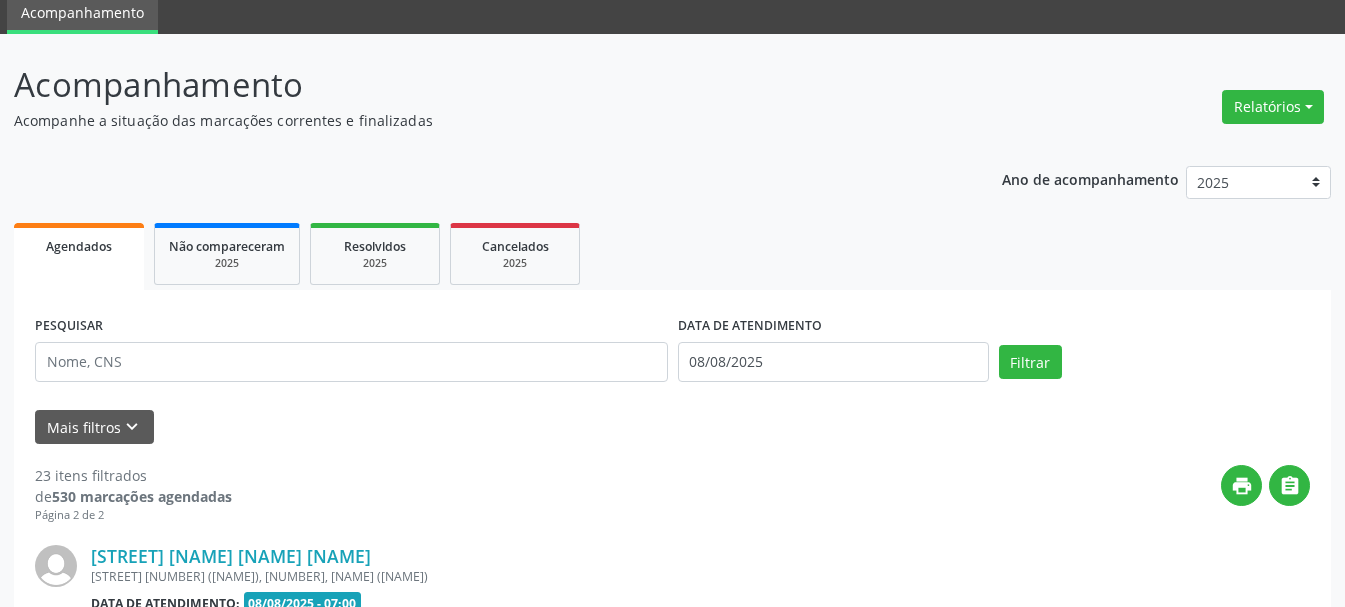 scroll, scrollTop: 2253, scrollLeft: 0, axis: vertical 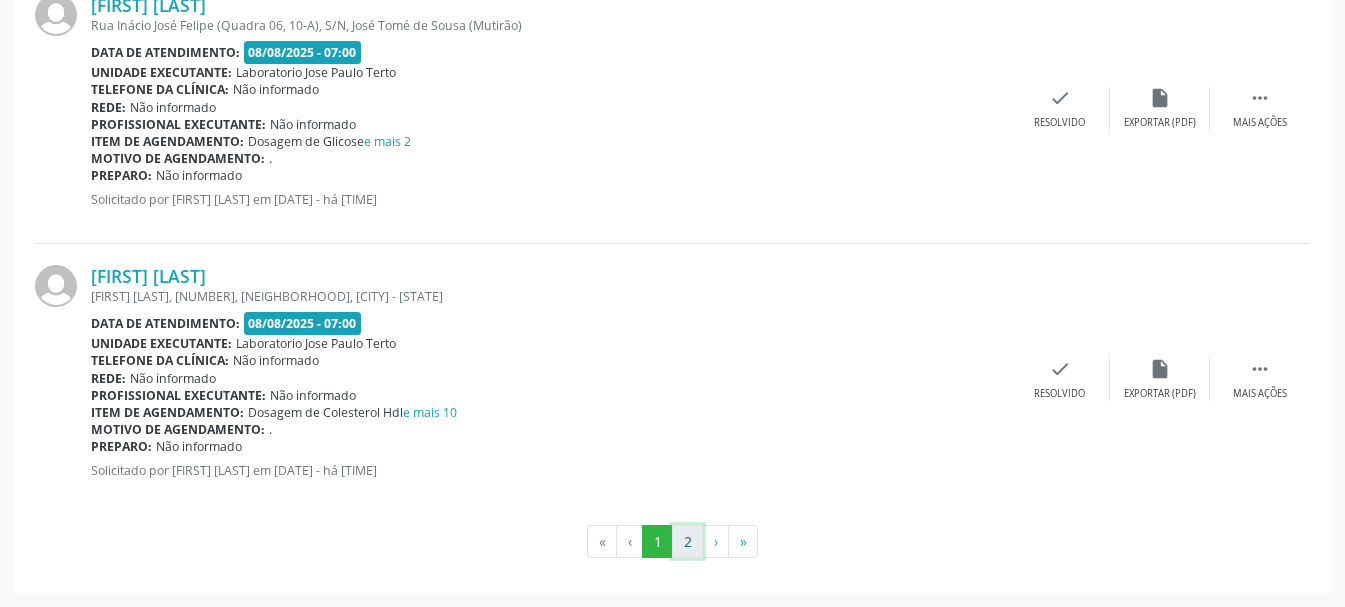 click on "2" at bounding box center (687, 542) 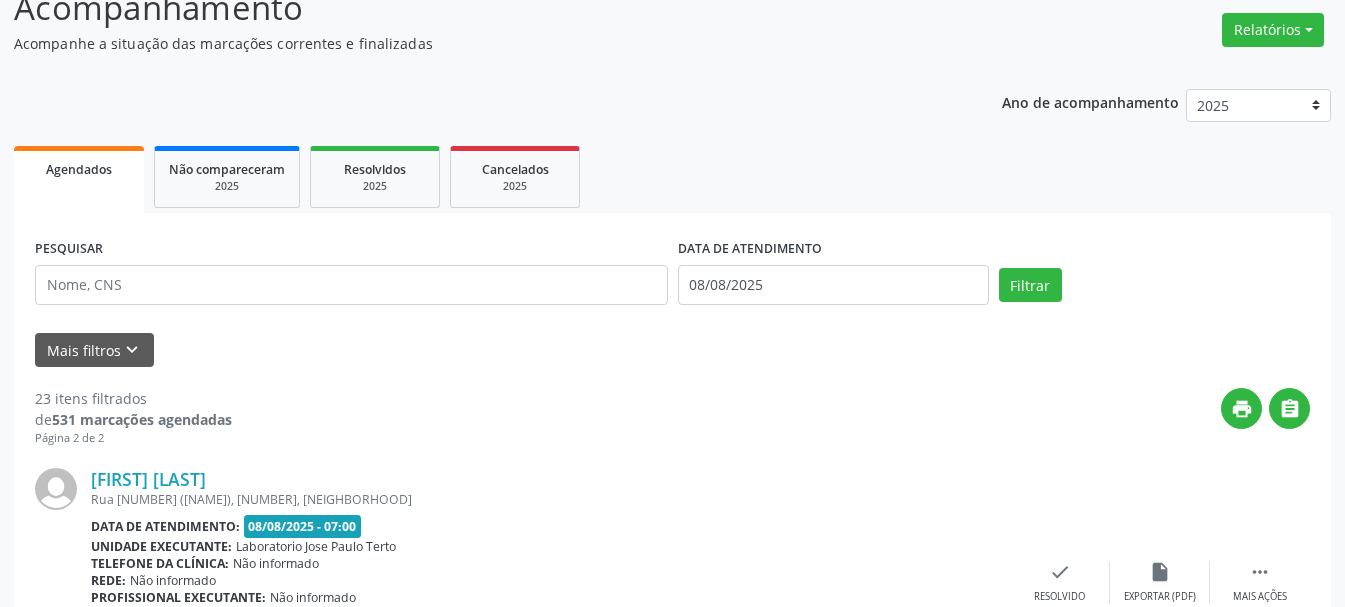 scroll, scrollTop: 0, scrollLeft: 0, axis: both 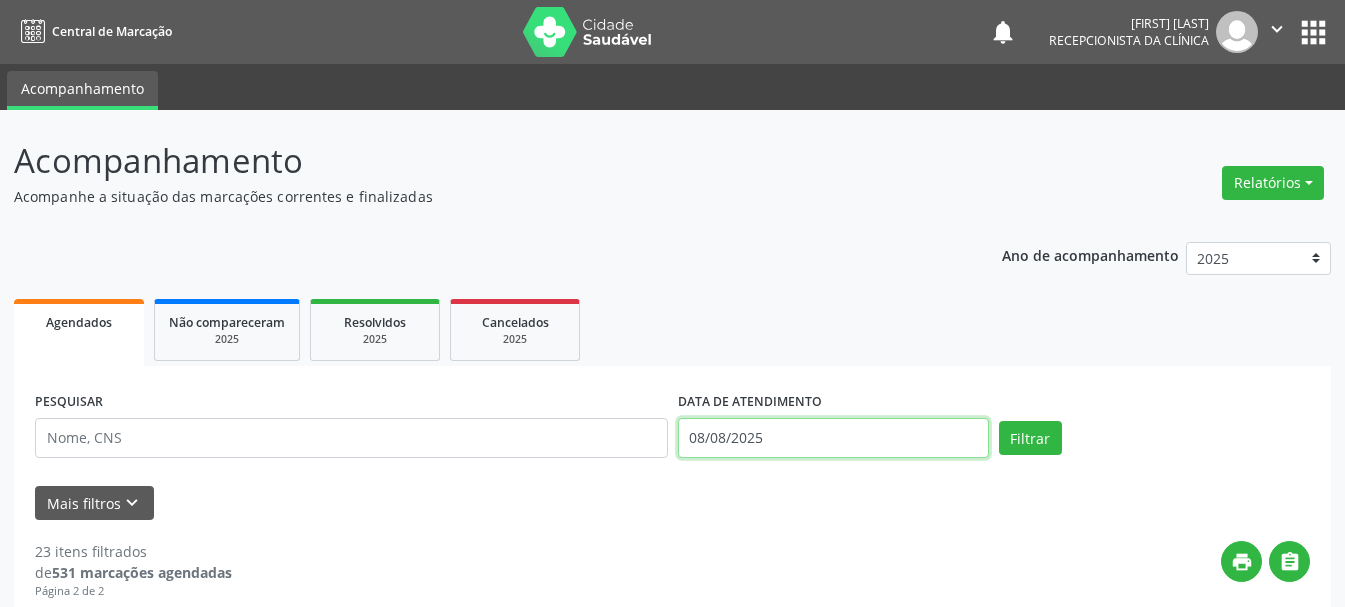 click on "08/08/2025" at bounding box center [833, 438] 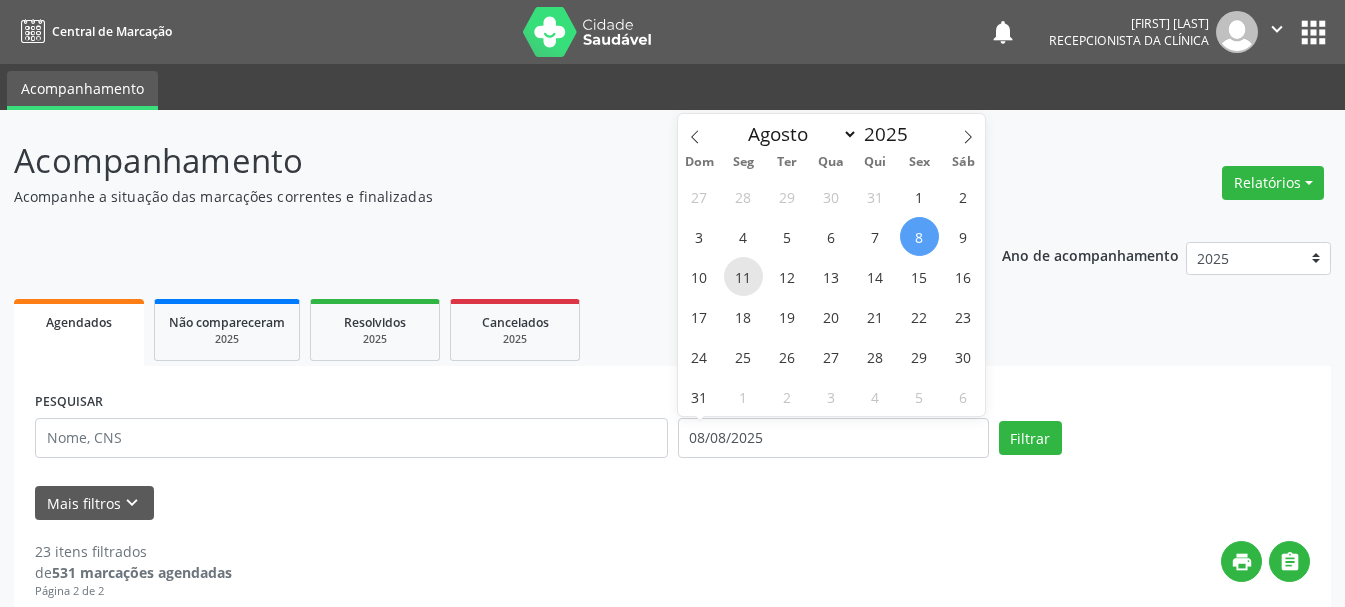 click on "11" at bounding box center [743, 276] 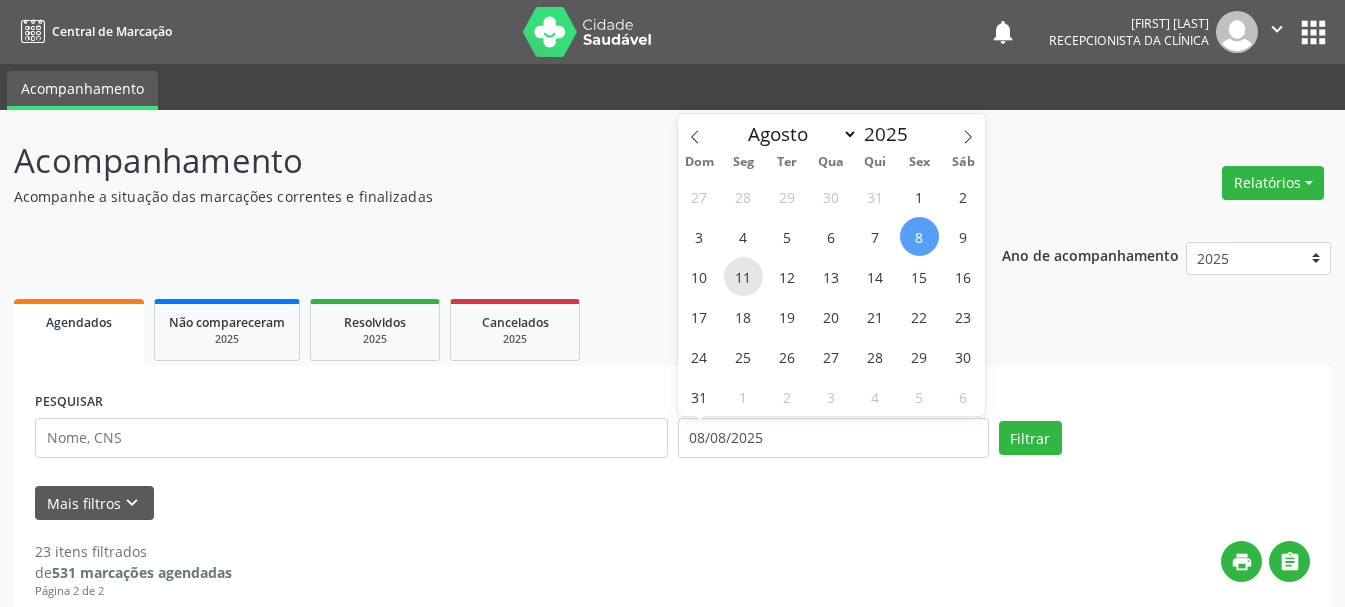 type on "11/08/2025" 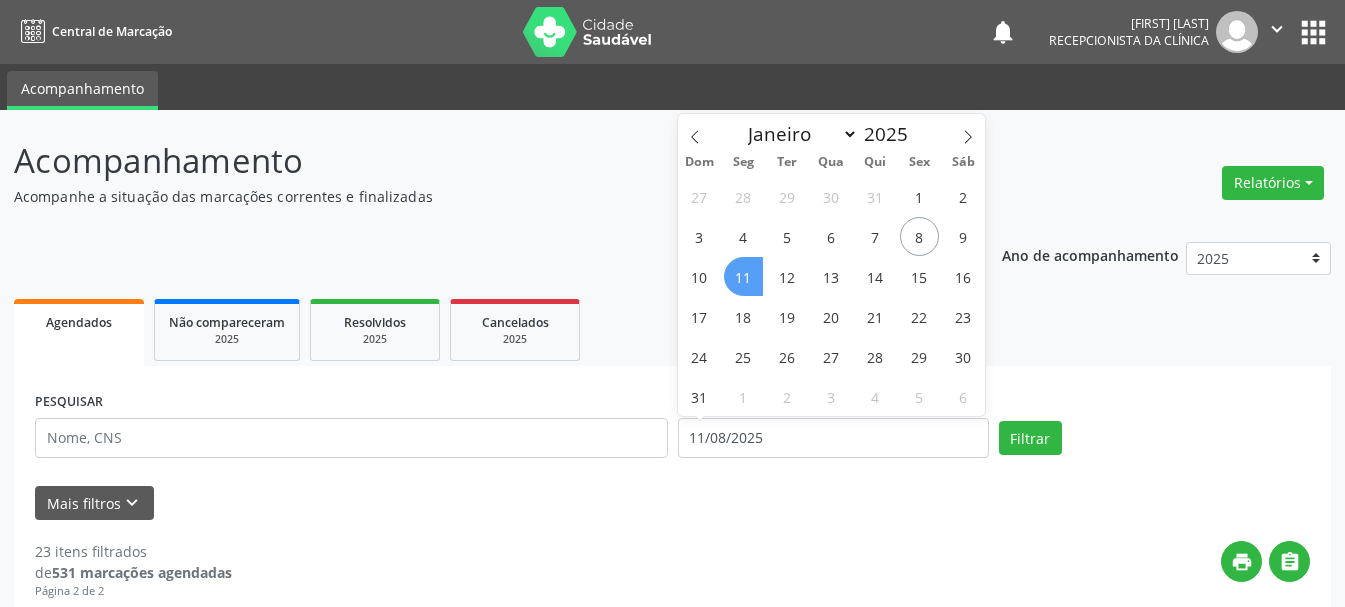 click on "11" at bounding box center (743, 276) 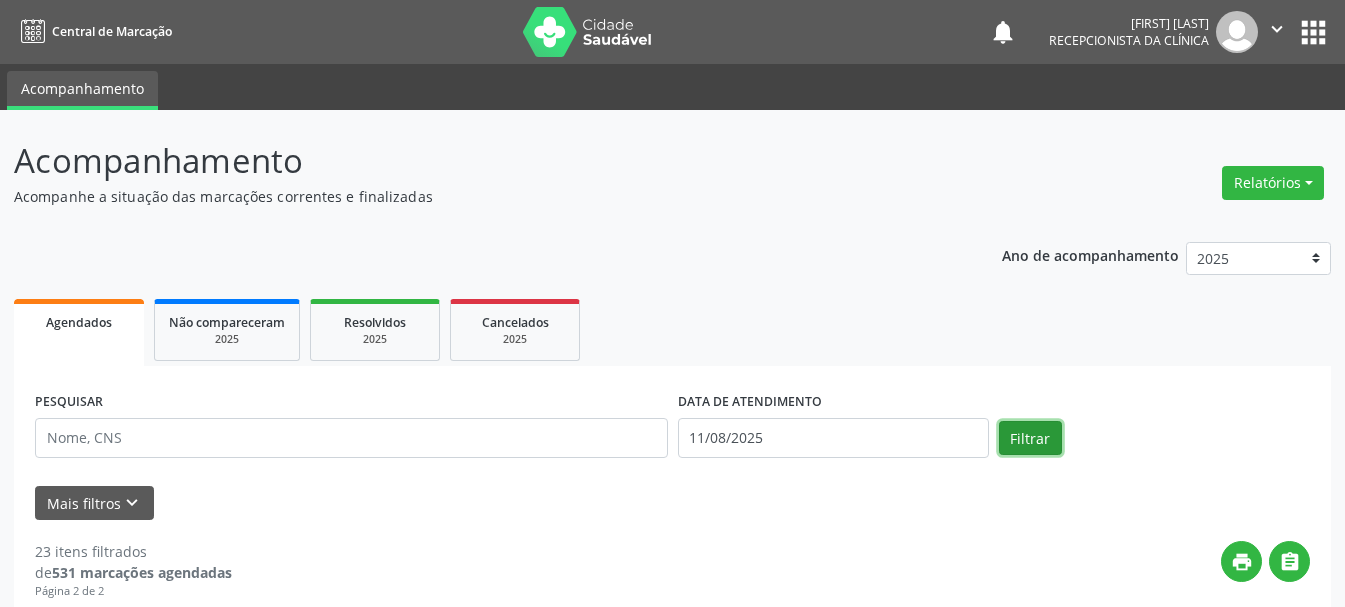 click on "Filtrar" at bounding box center [1030, 438] 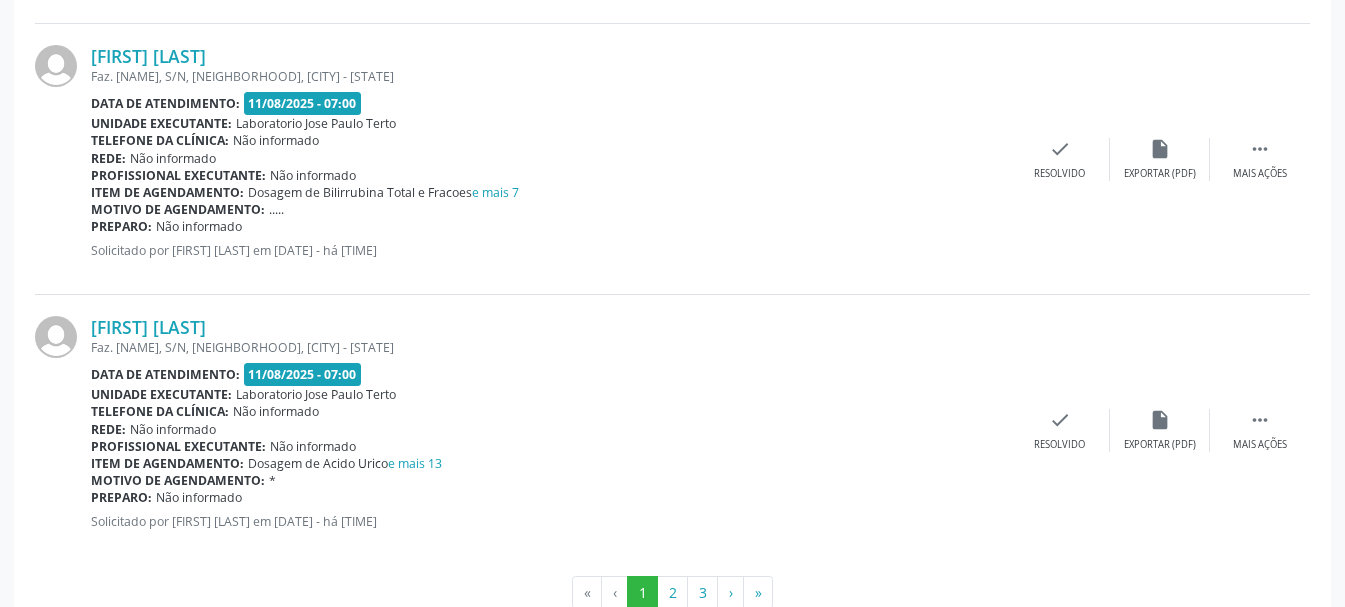 scroll, scrollTop: 4151, scrollLeft: 0, axis: vertical 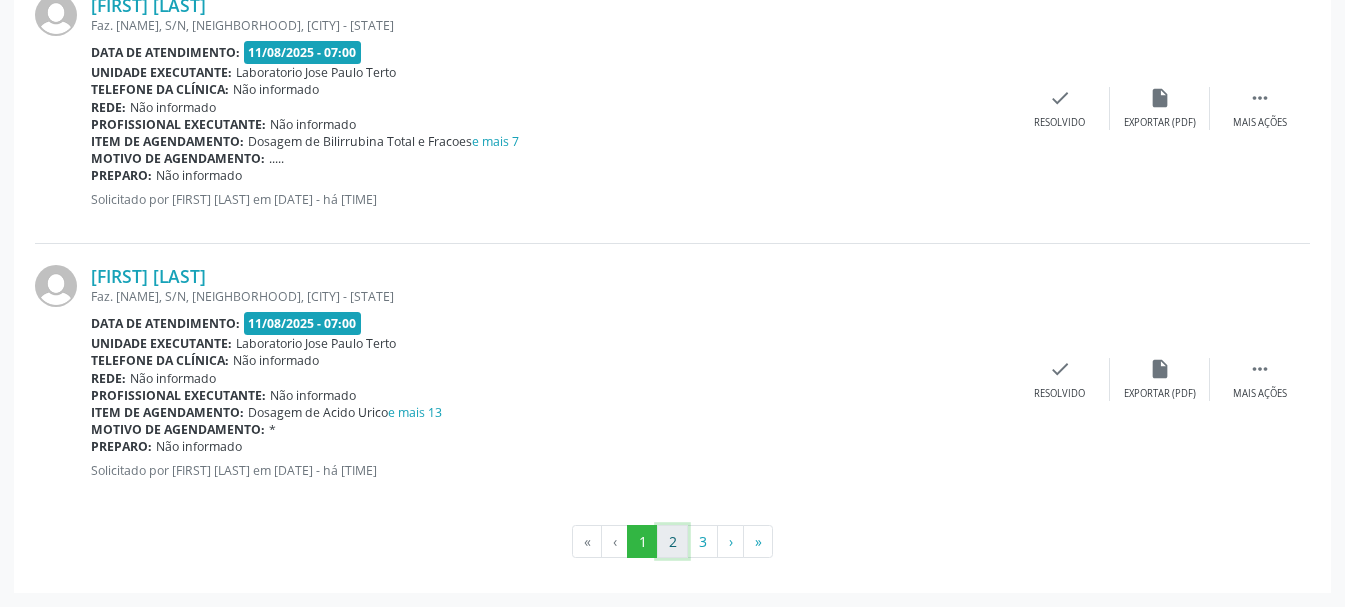 click on "2" at bounding box center (672, 542) 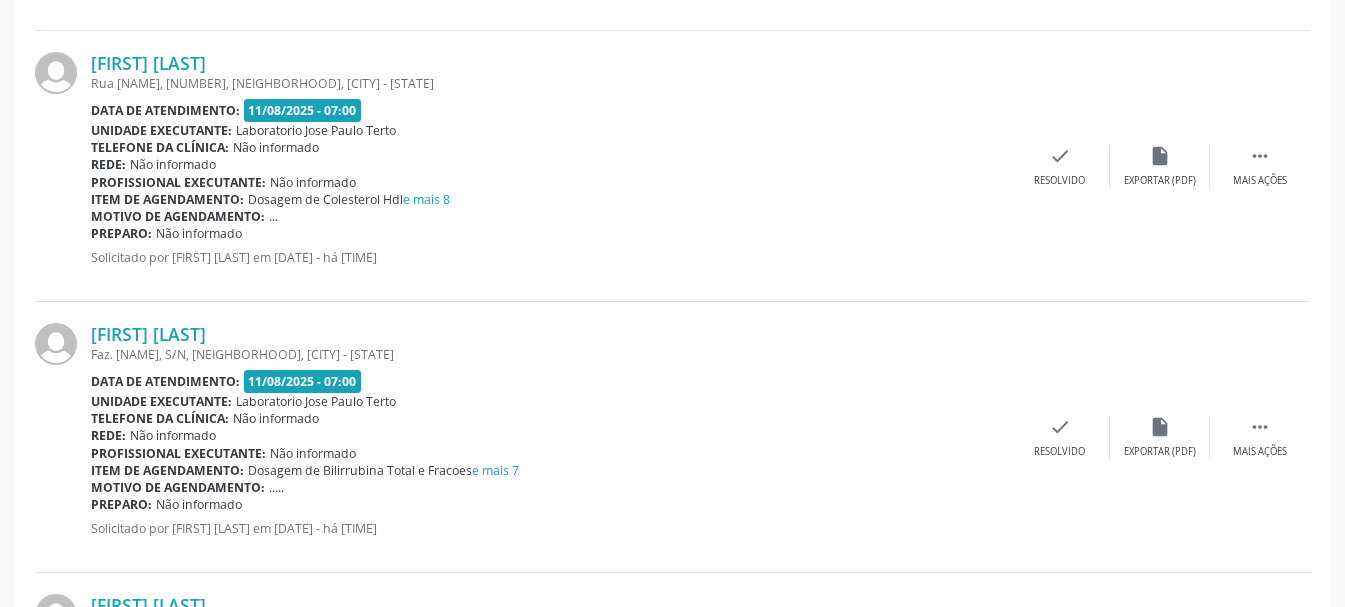scroll, scrollTop: 4151, scrollLeft: 0, axis: vertical 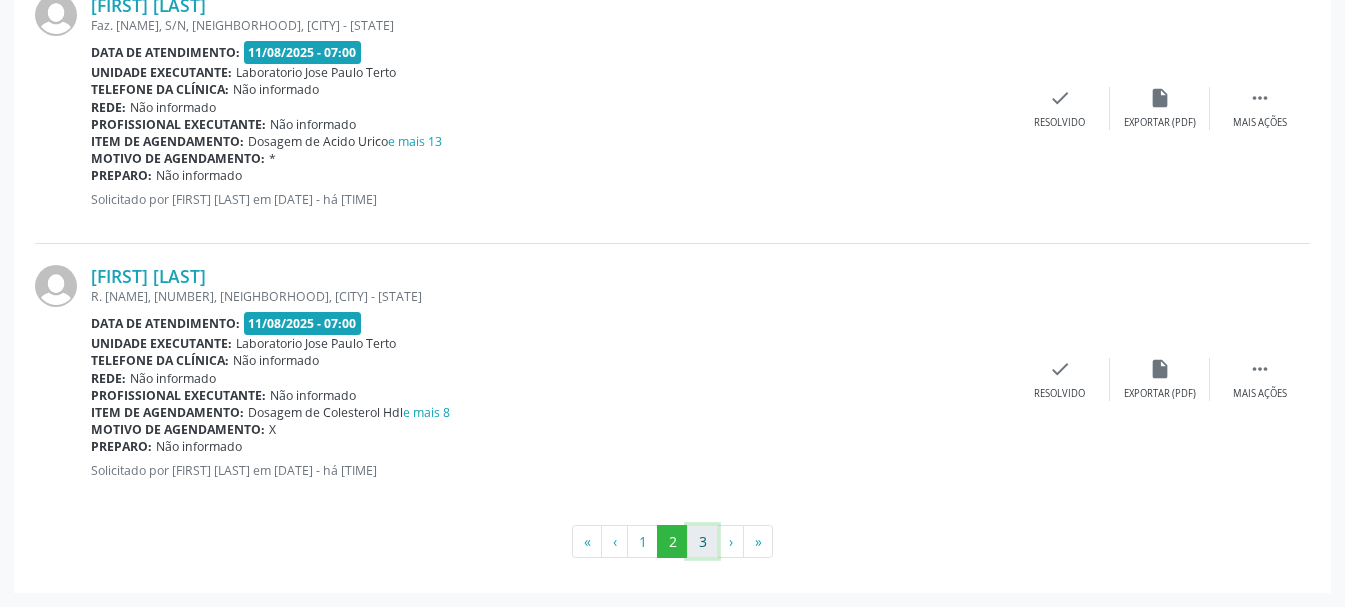 click on "3" at bounding box center (702, 542) 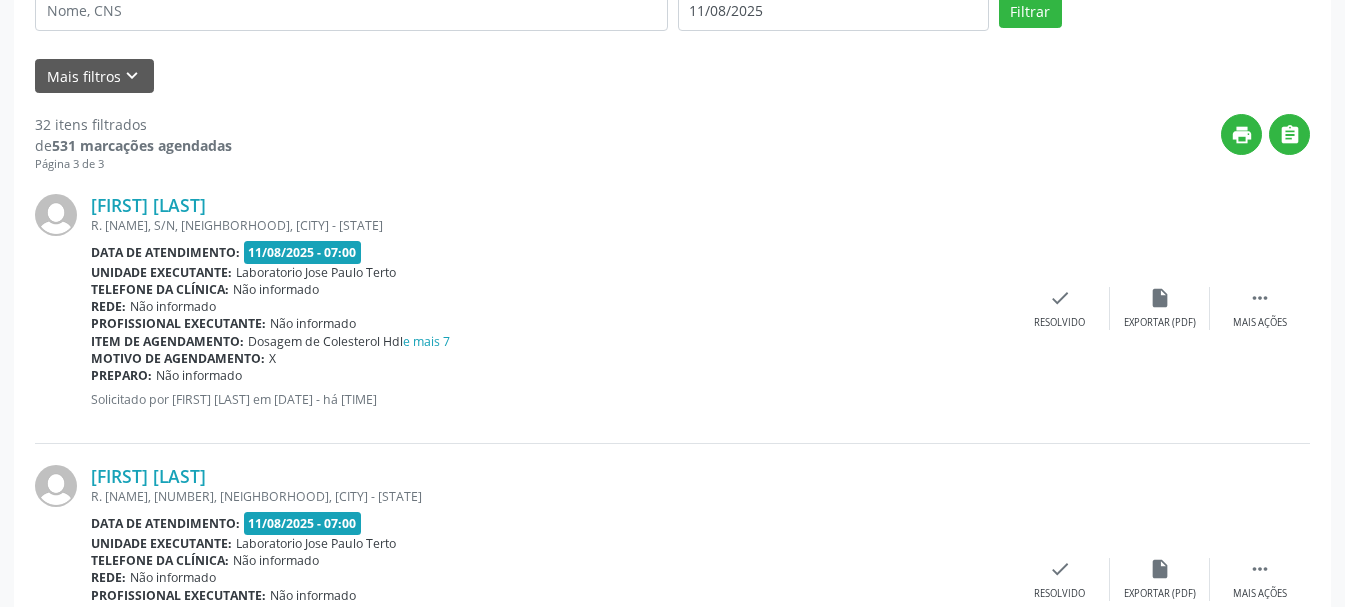 scroll, scrollTop: 627, scrollLeft: 0, axis: vertical 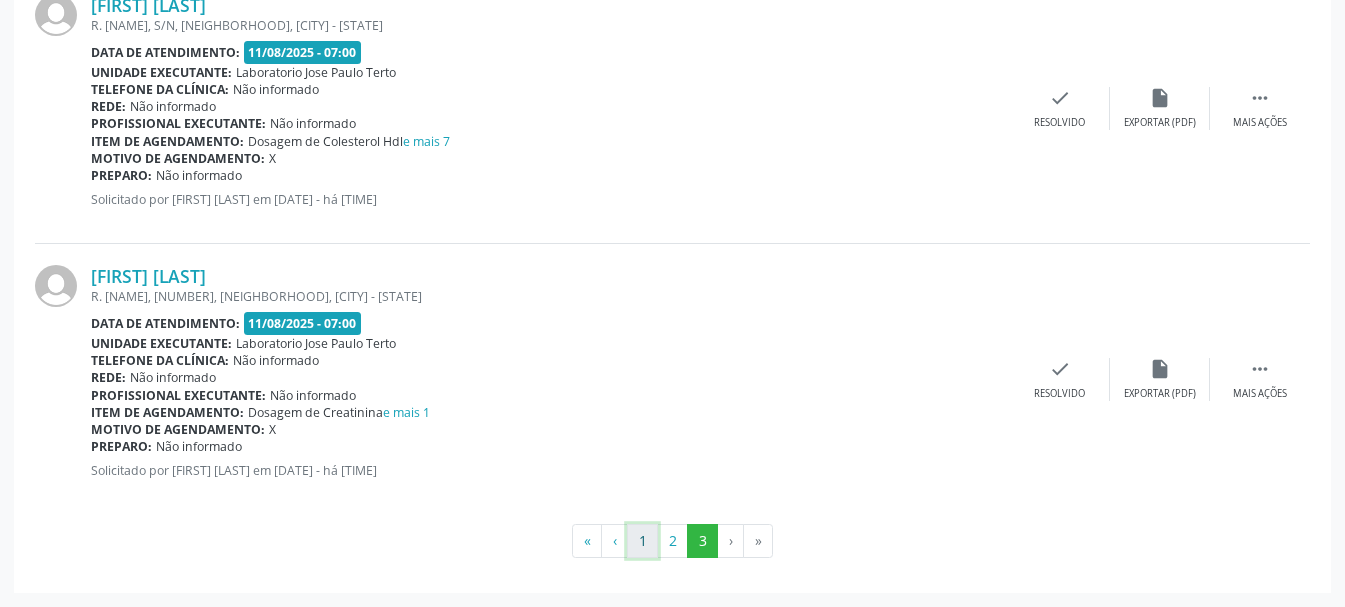 click on "1" at bounding box center (642, 541) 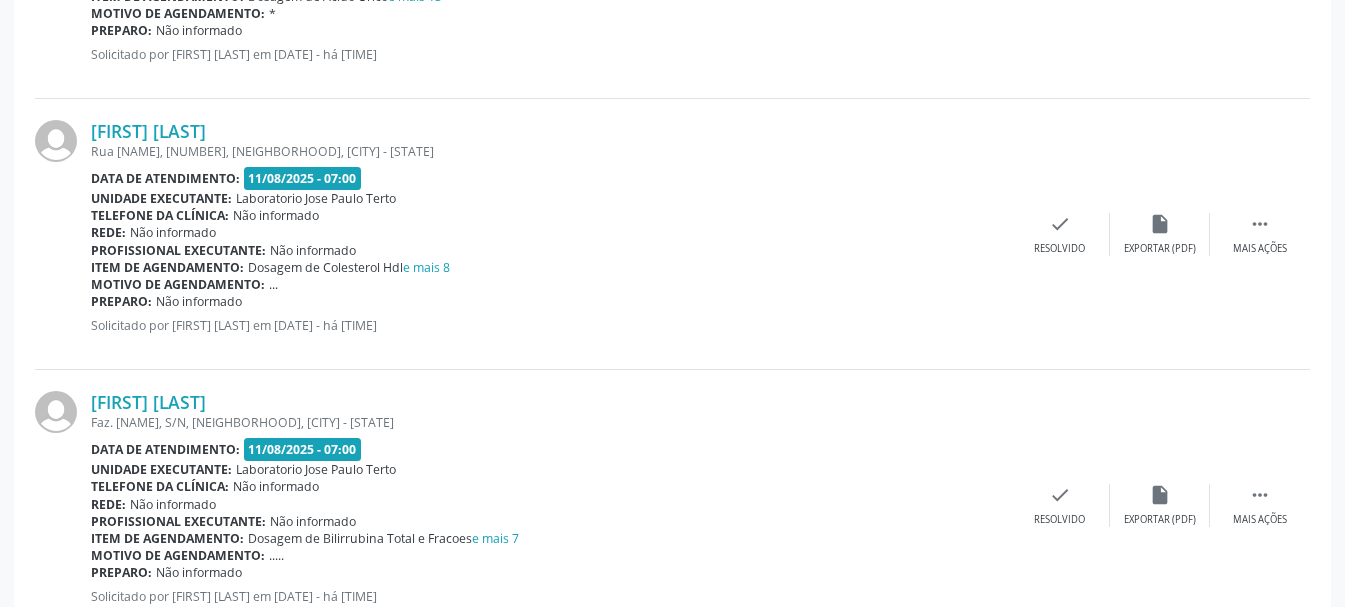 scroll, scrollTop: 4151, scrollLeft: 0, axis: vertical 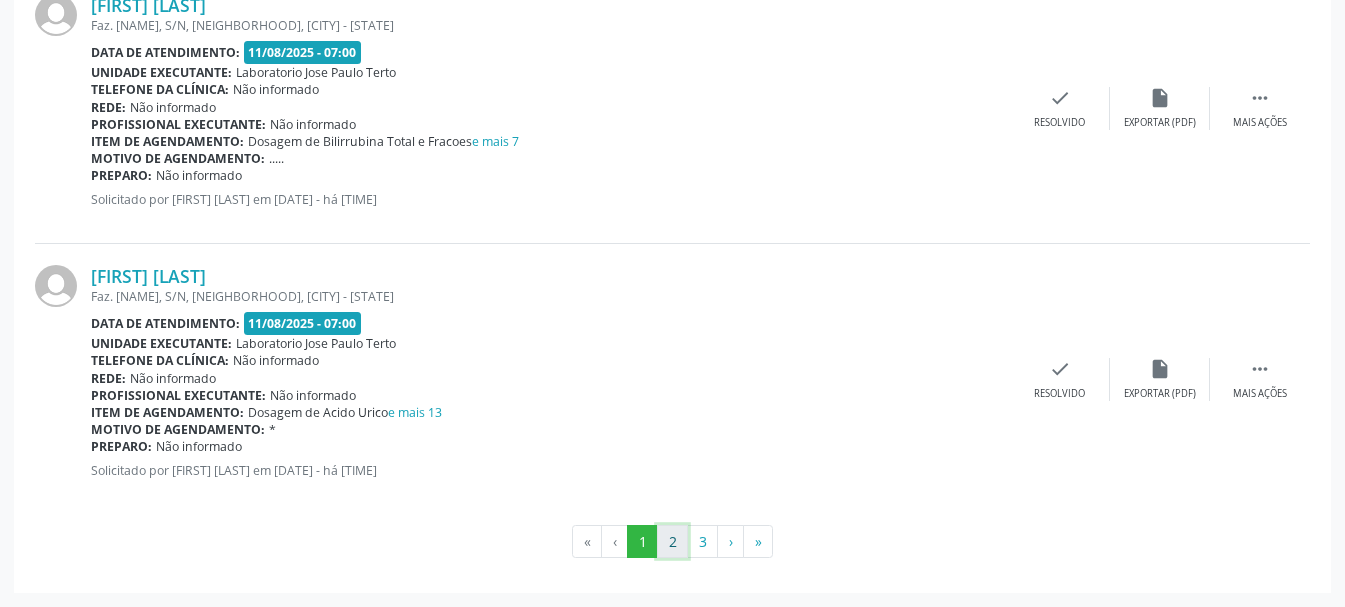 click on "2" at bounding box center (672, 542) 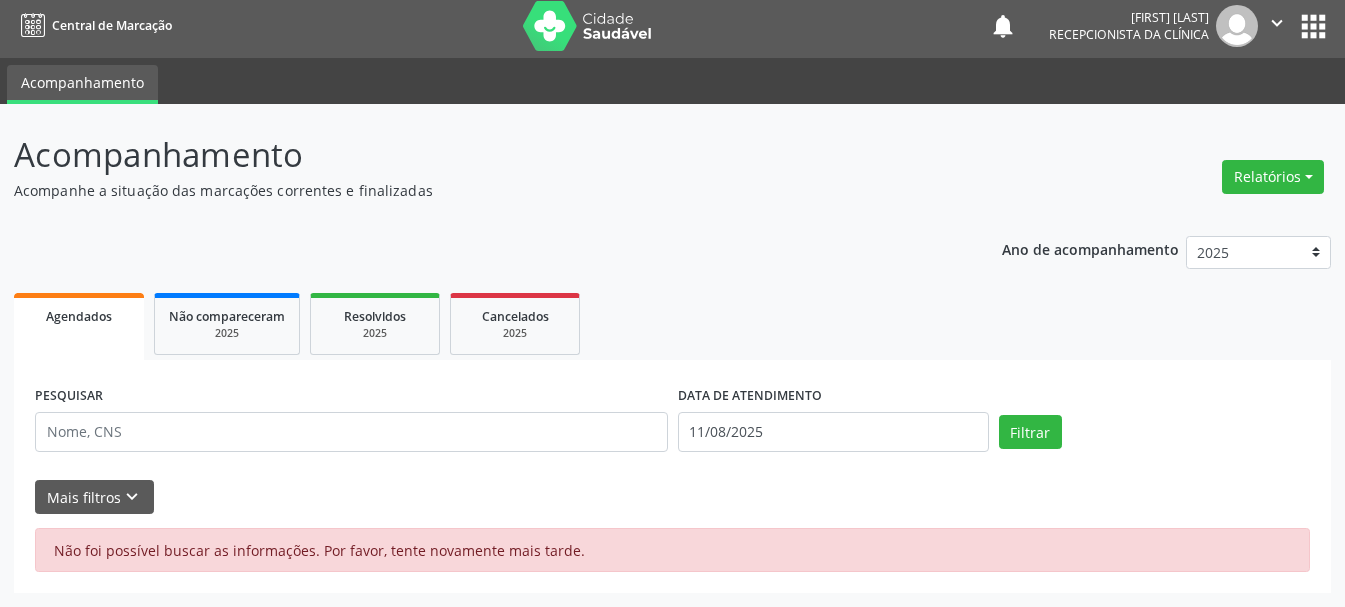 scroll, scrollTop: 6, scrollLeft: 0, axis: vertical 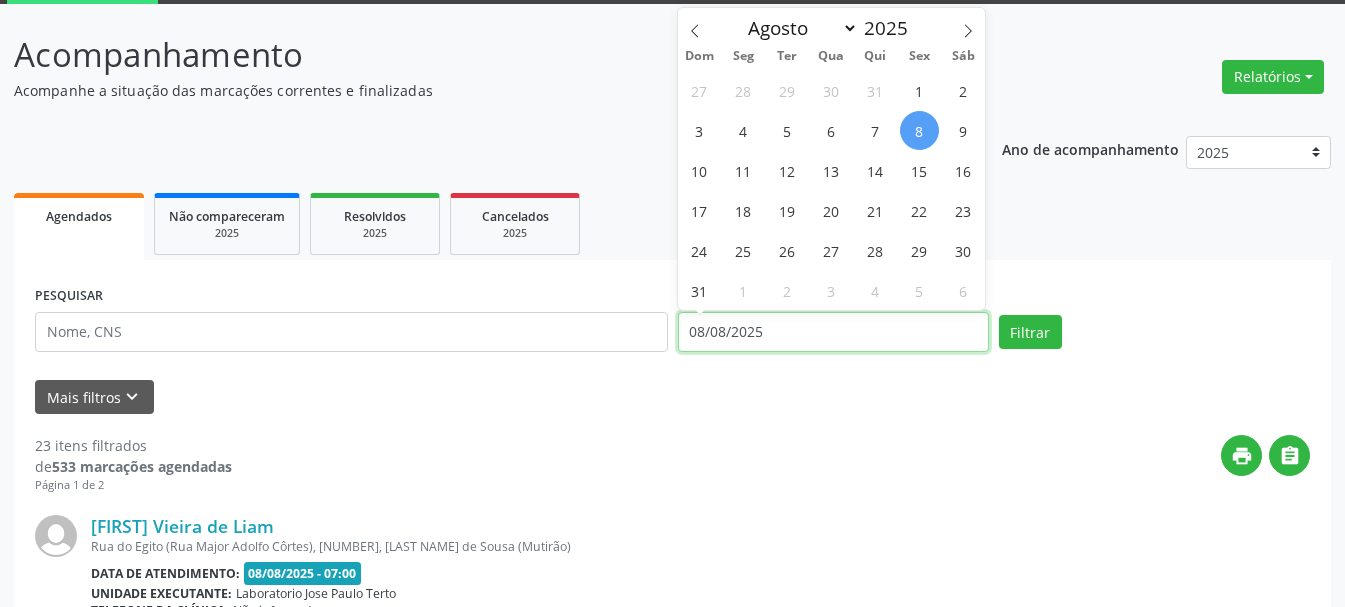 click on "08/08/2025" at bounding box center [833, 332] 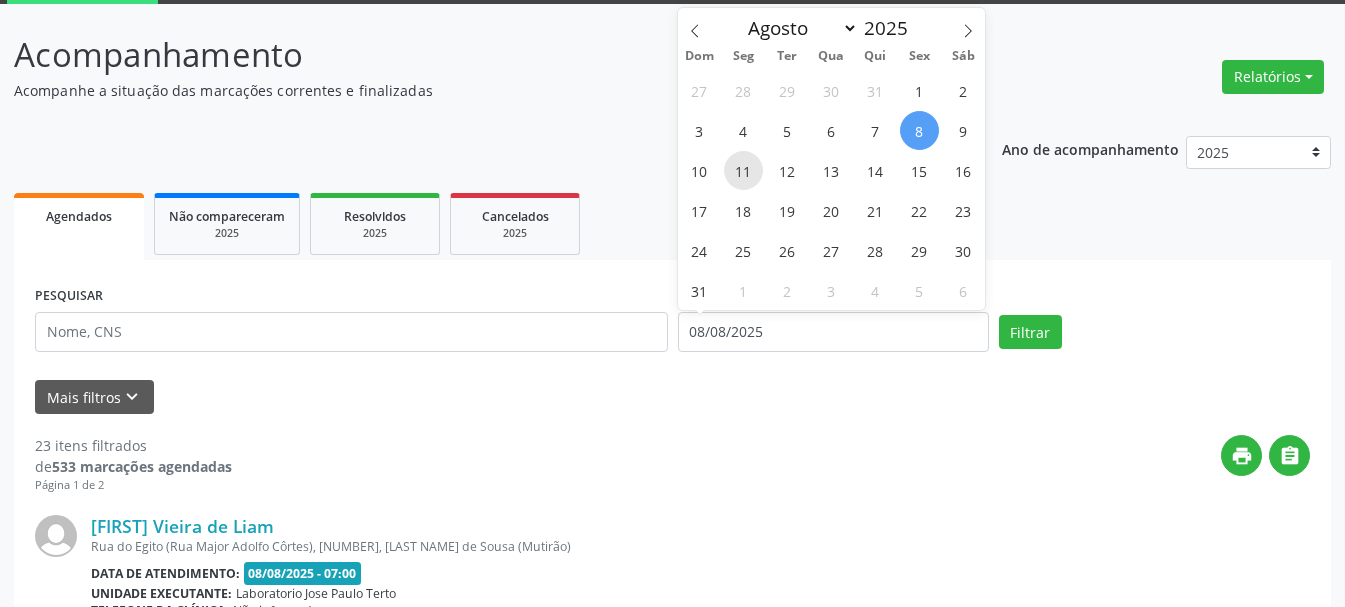click on "11" at bounding box center [743, 170] 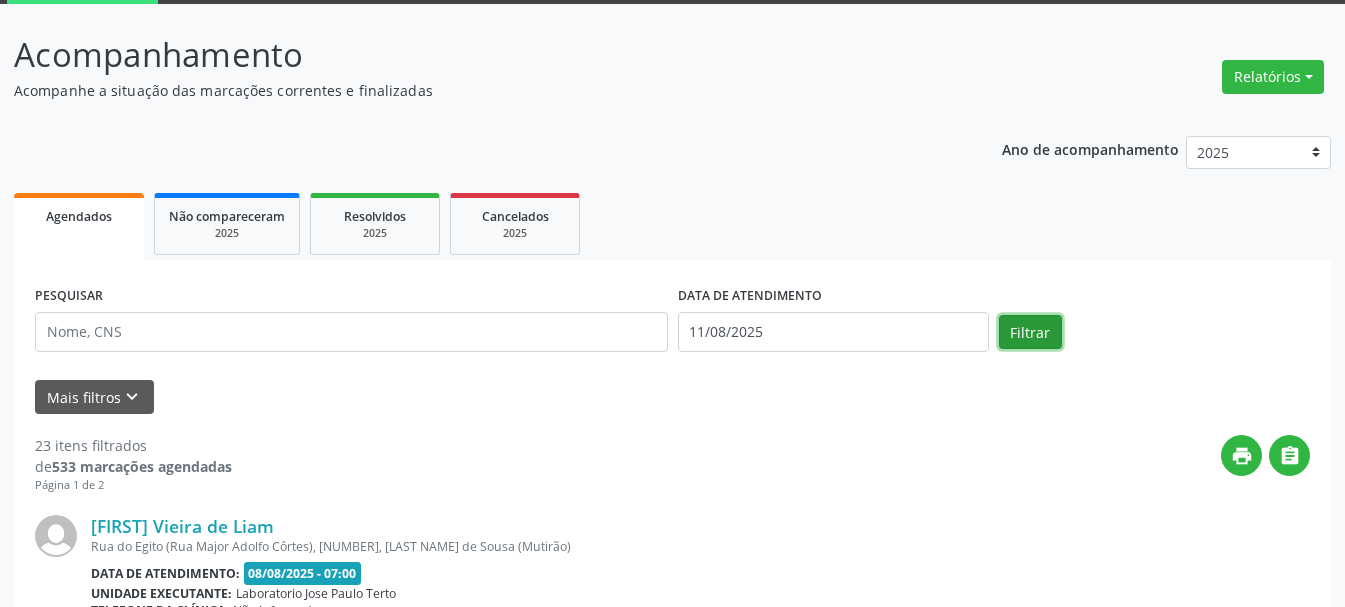 click on "Filtrar" at bounding box center (1030, 332) 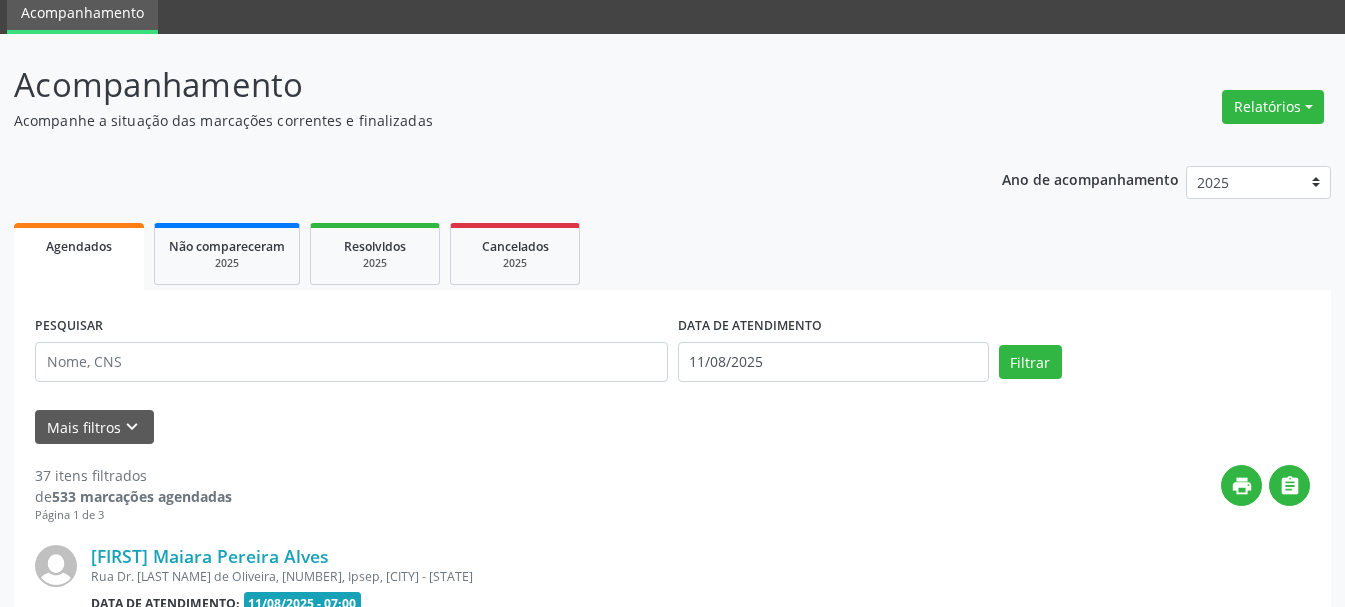 scroll, scrollTop: 106, scrollLeft: 0, axis: vertical 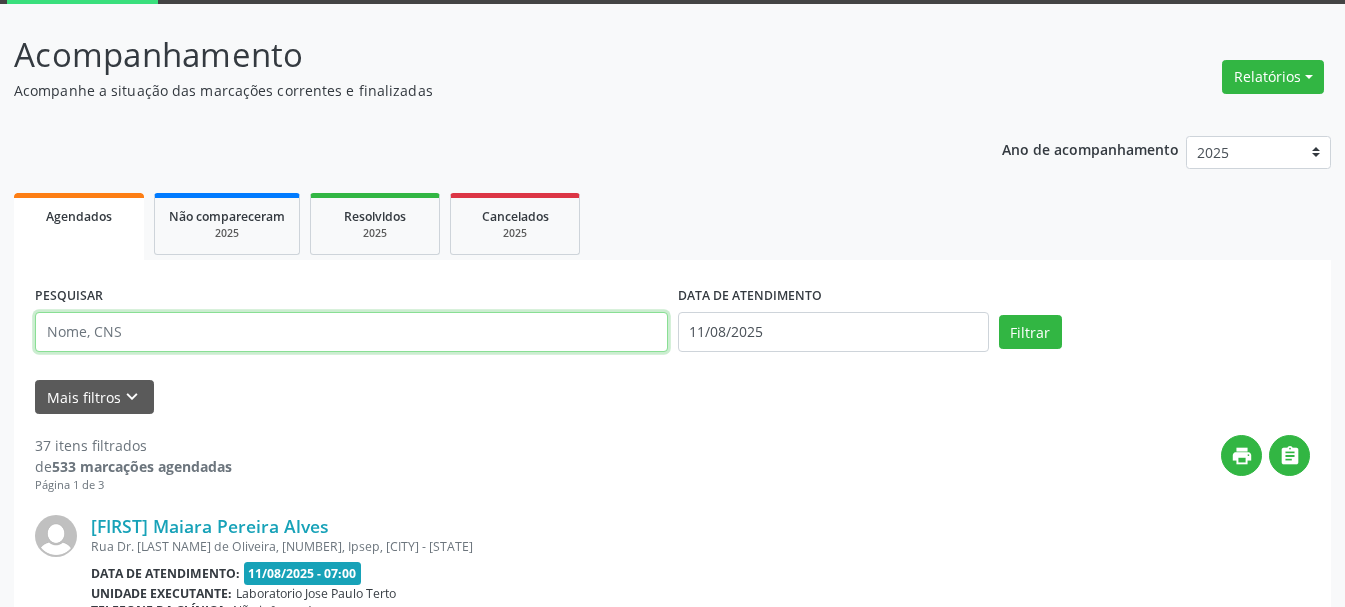 click at bounding box center (351, 332) 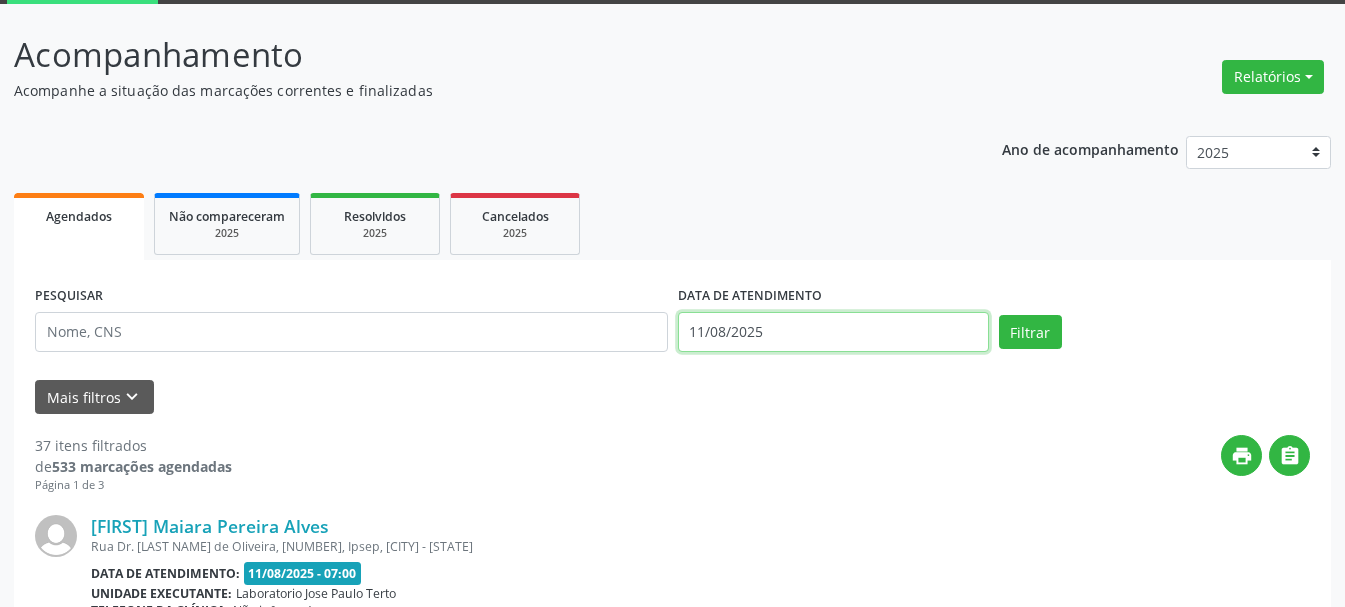 click on "11/08/2025" at bounding box center (833, 332) 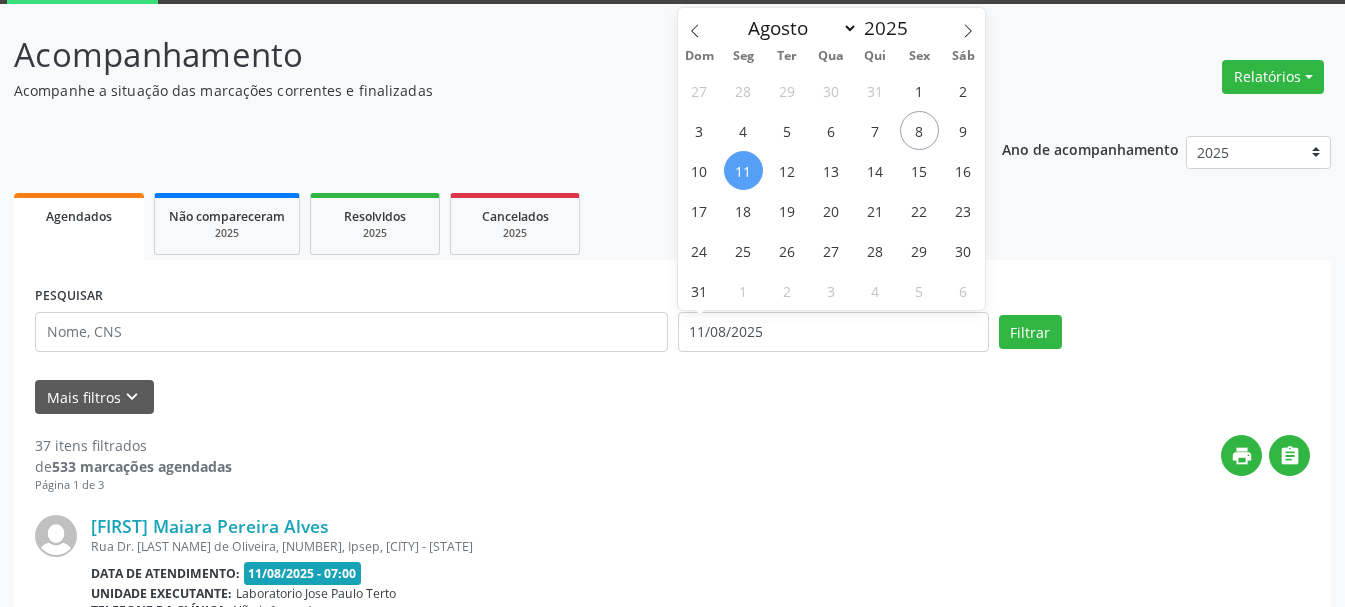 click on "11" at bounding box center (743, 170) 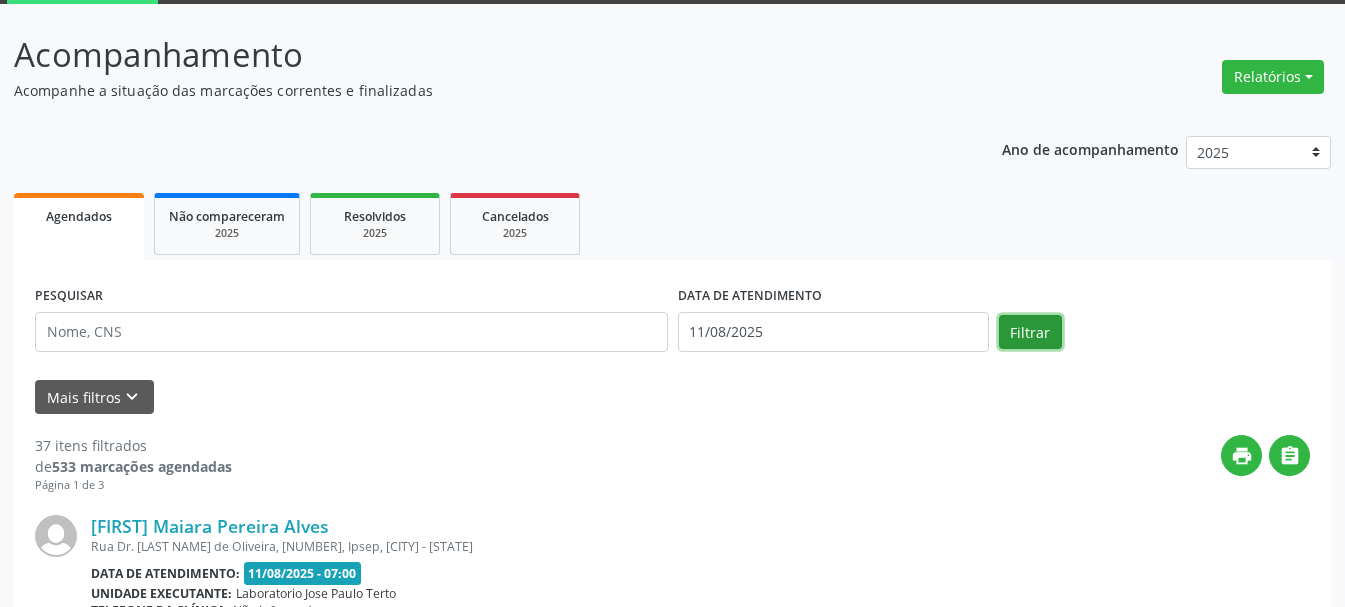 click on "Filtrar" at bounding box center [1030, 332] 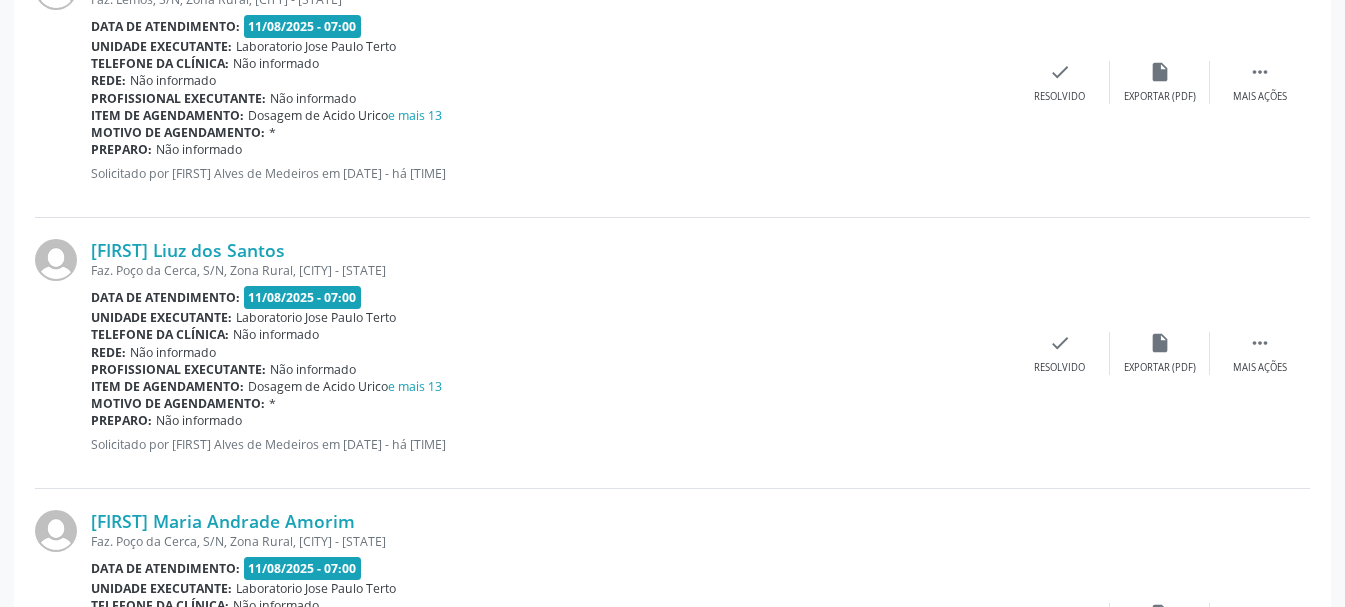 scroll, scrollTop: 4151, scrollLeft: 0, axis: vertical 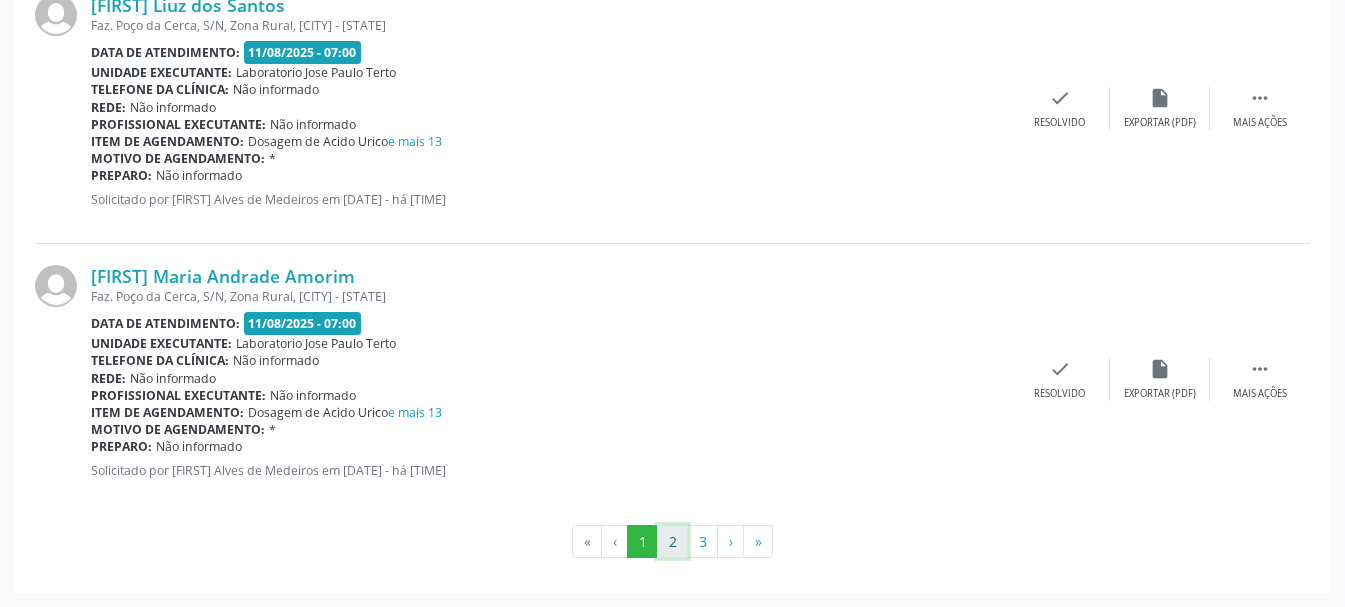 click on "2" at bounding box center [672, 542] 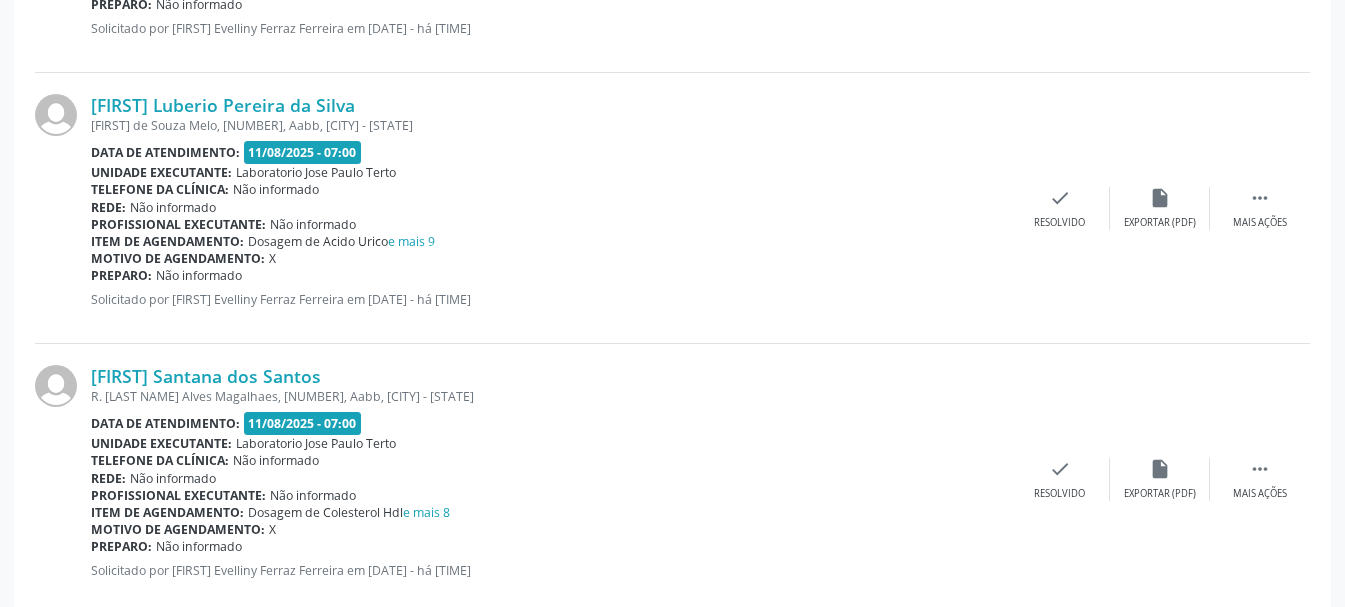 scroll, scrollTop: 4151, scrollLeft: 0, axis: vertical 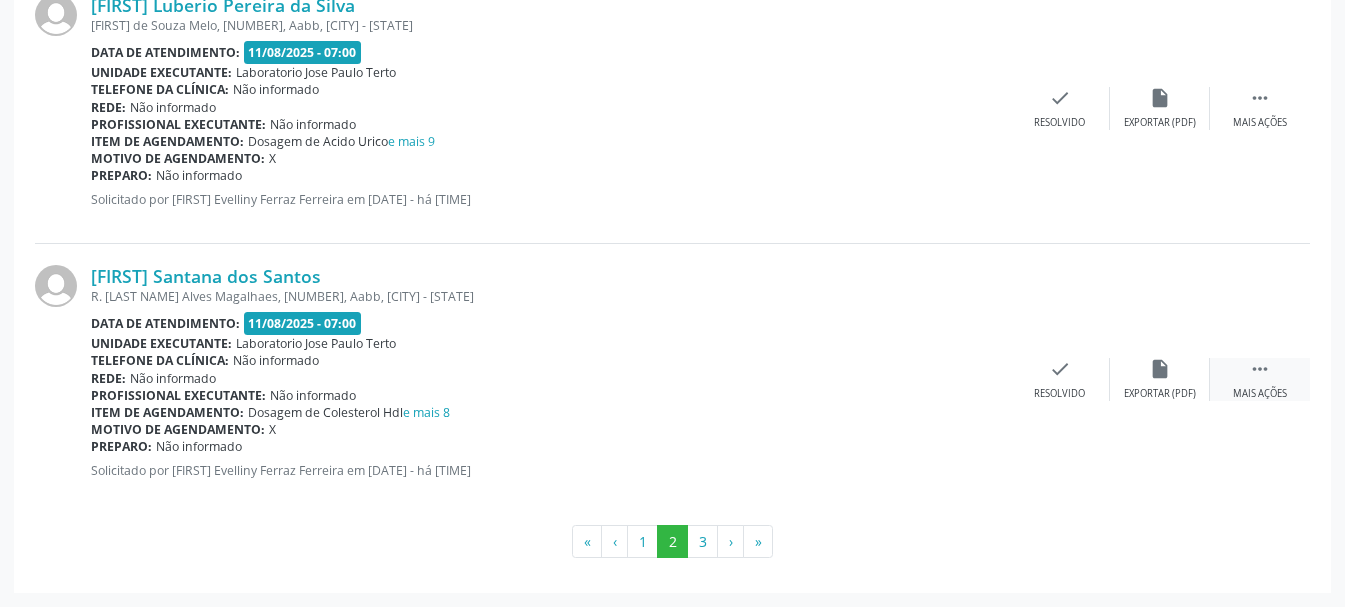 click on "Mais ações" at bounding box center (1260, 394) 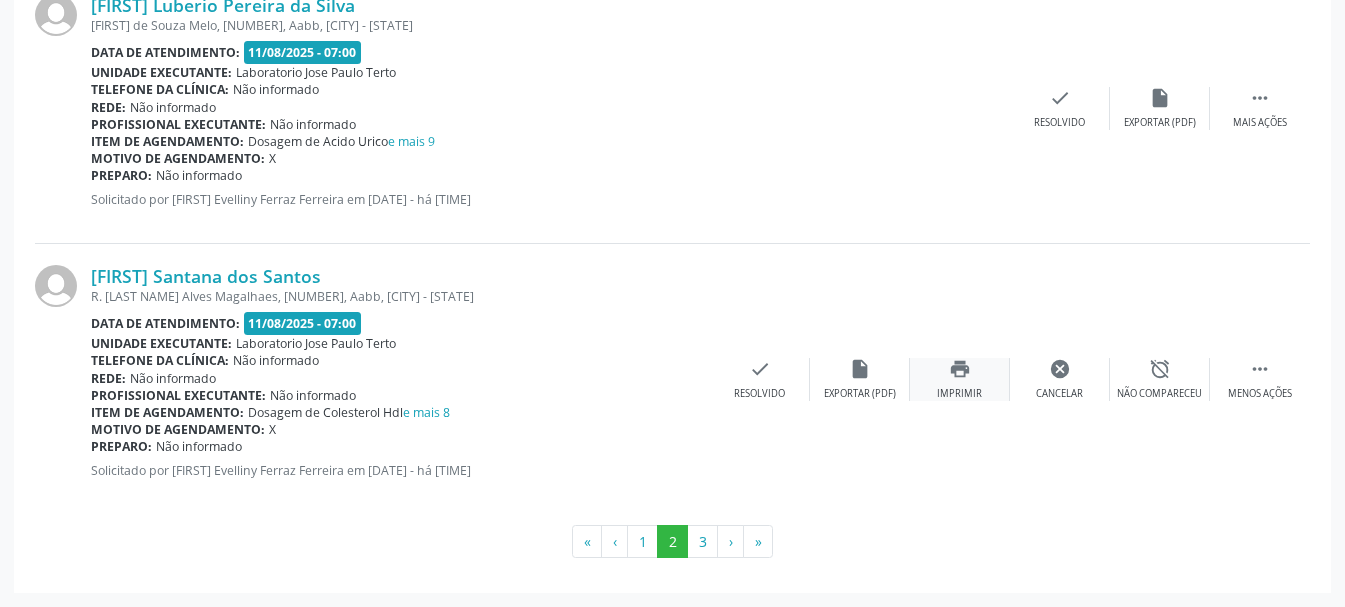 click on "Imprimir" at bounding box center [959, 394] 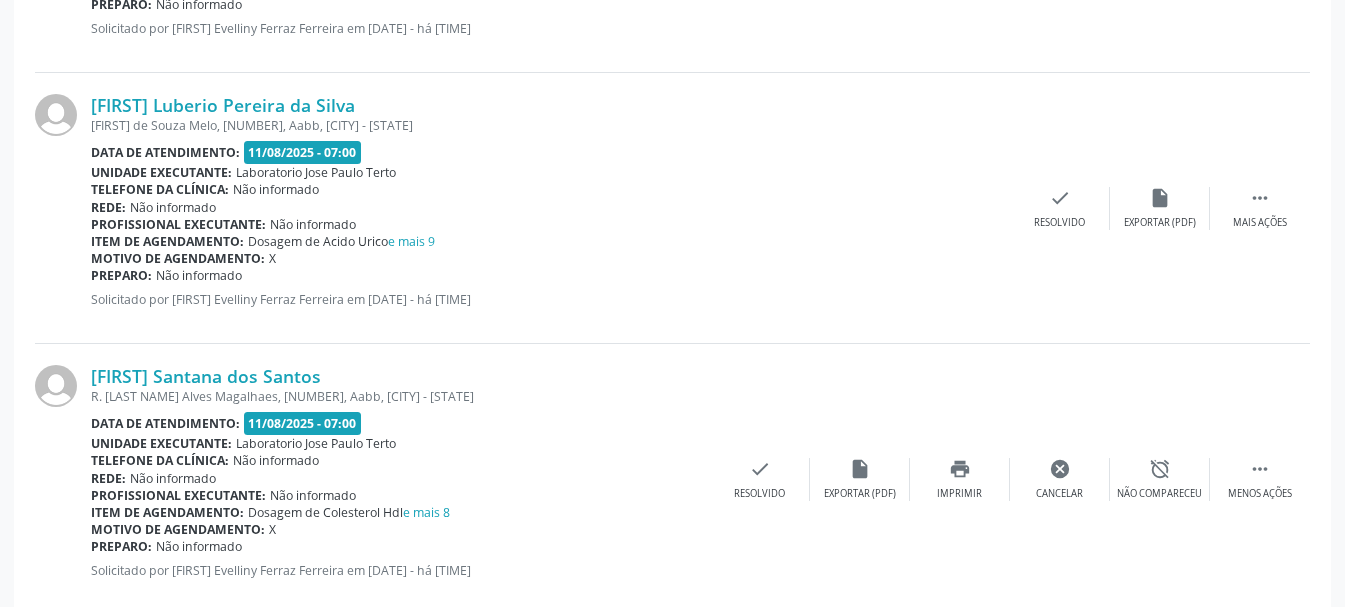 scroll, scrollTop: 4151, scrollLeft: 0, axis: vertical 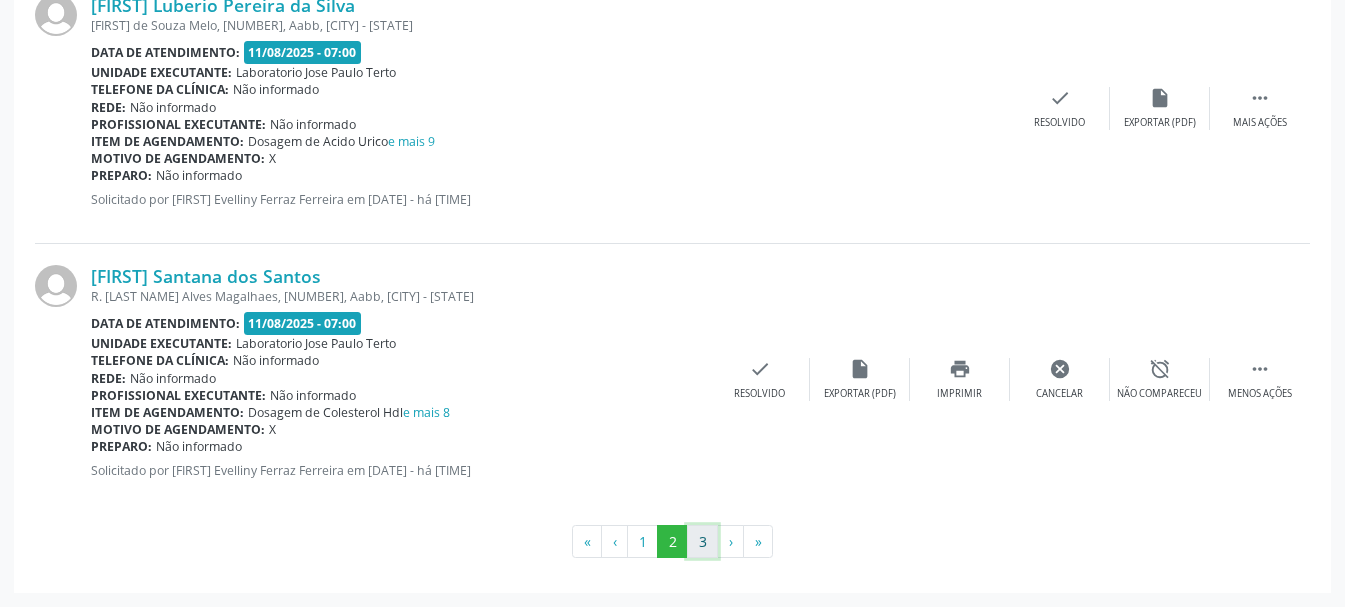 click on "3" at bounding box center [702, 542] 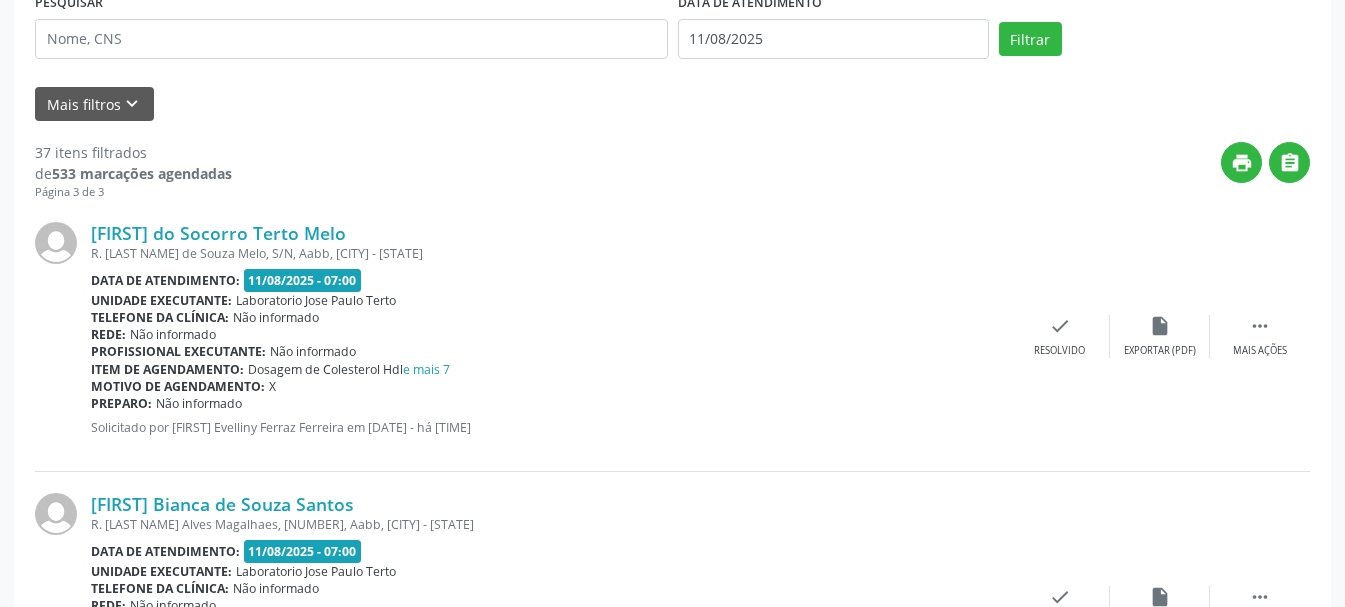 scroll, scrollTop: 499, scrollLeft: 0, axis: vertical 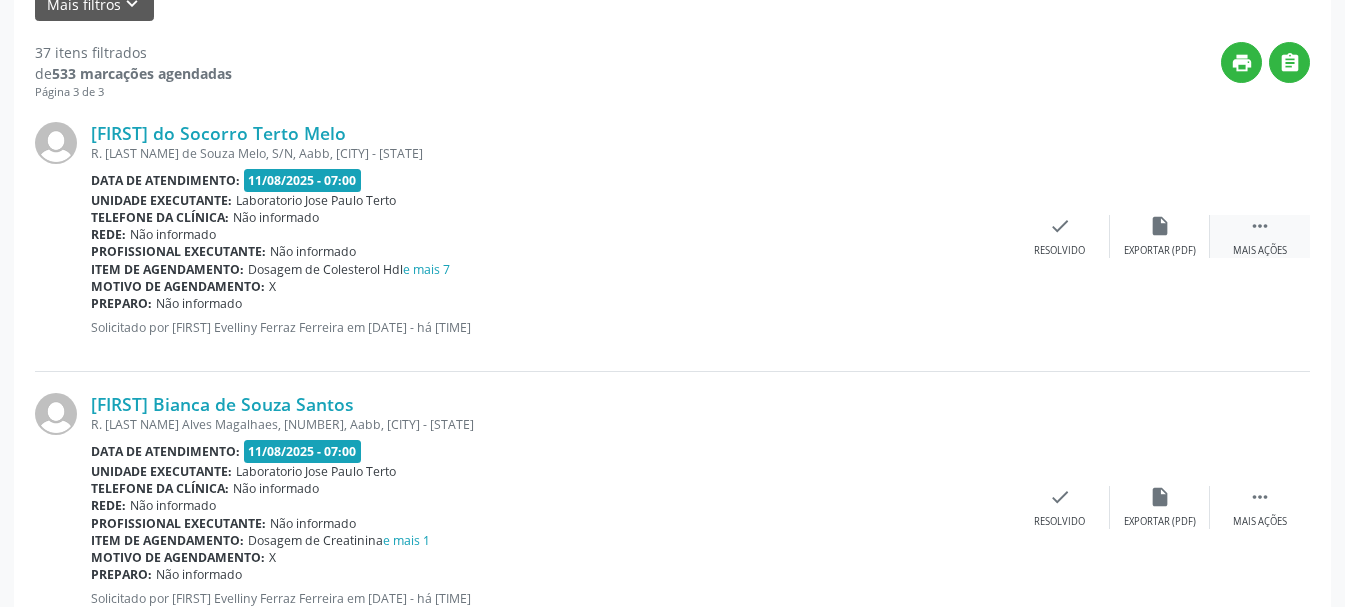 click on "
Mais ações" at bounding box center (1260, 236) 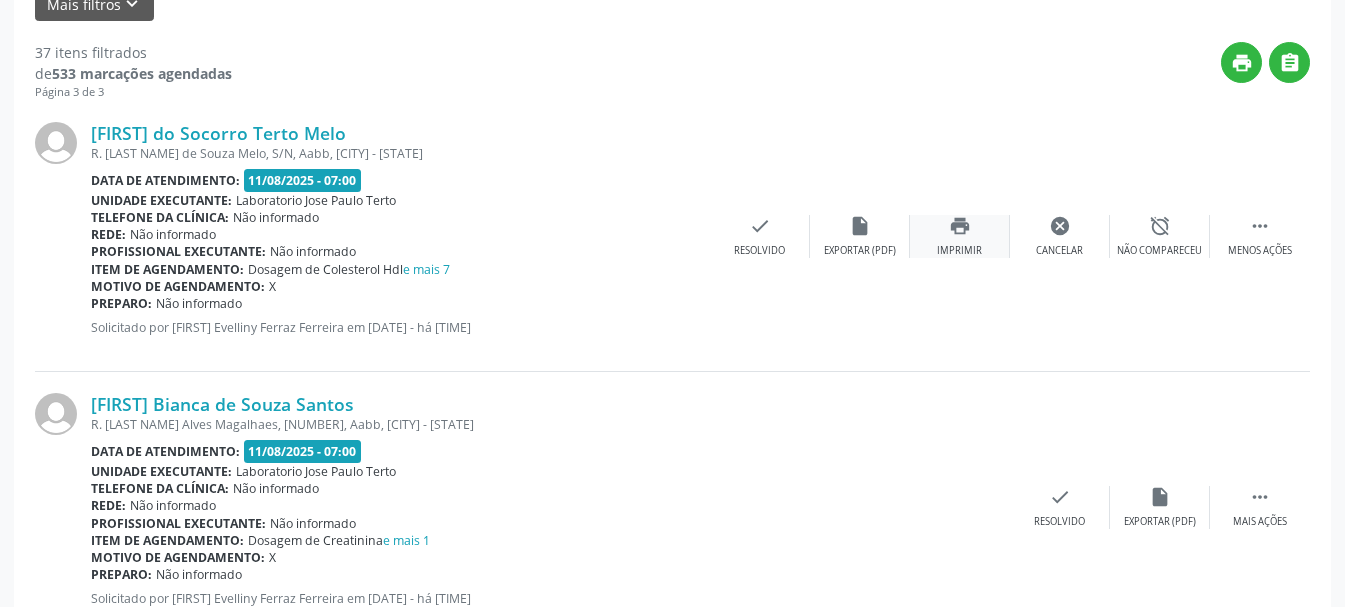 click on "Imprimir" at bounding box center (959, 251) 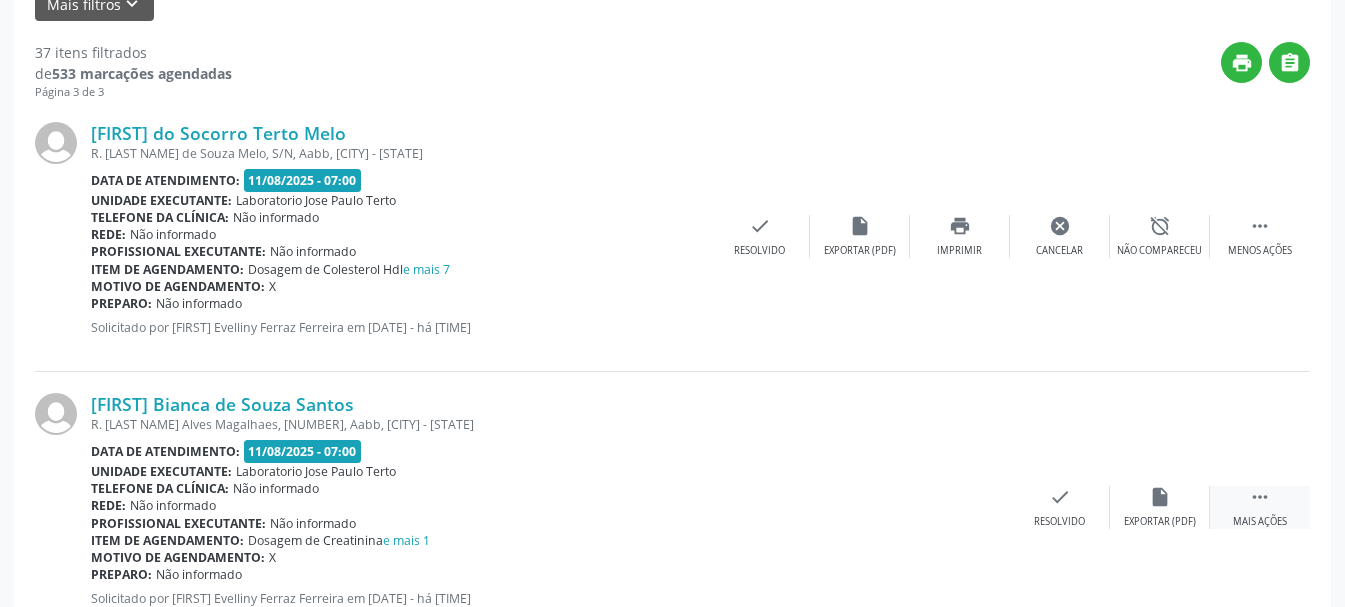 click on "" at bounding box center (1260, 497) 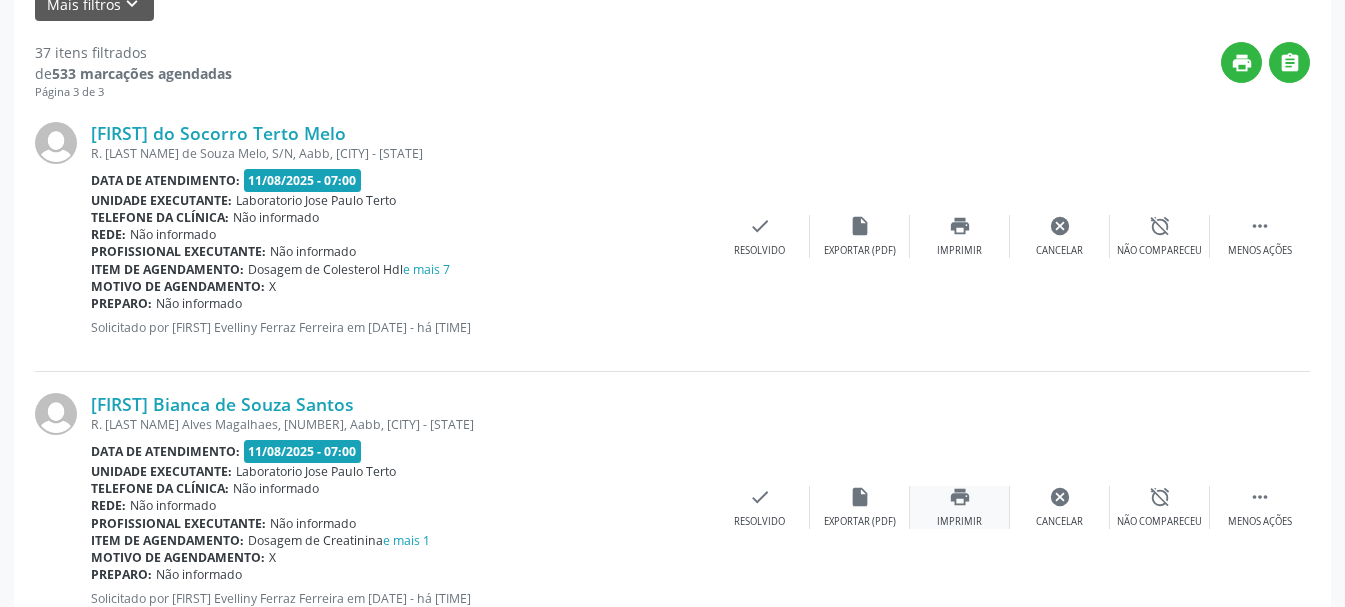 click on "print" at bounding box center [960, 497] 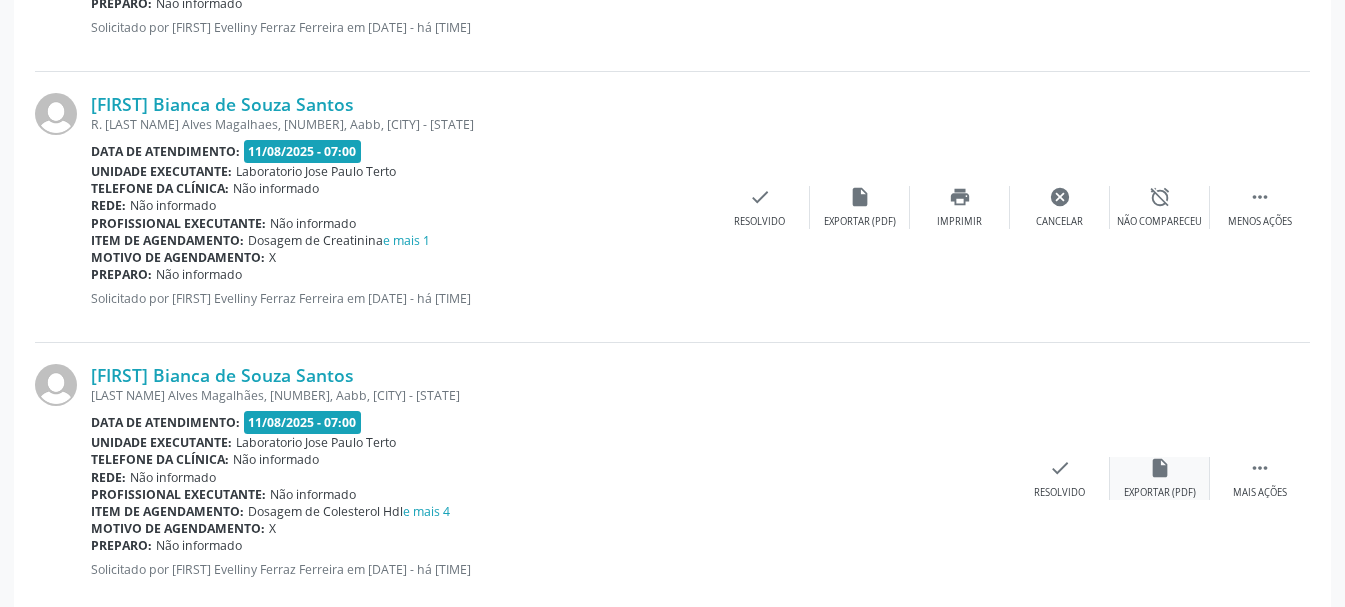 scroll, scrollTop: 899, scrollLeft: 0, axis: vertical 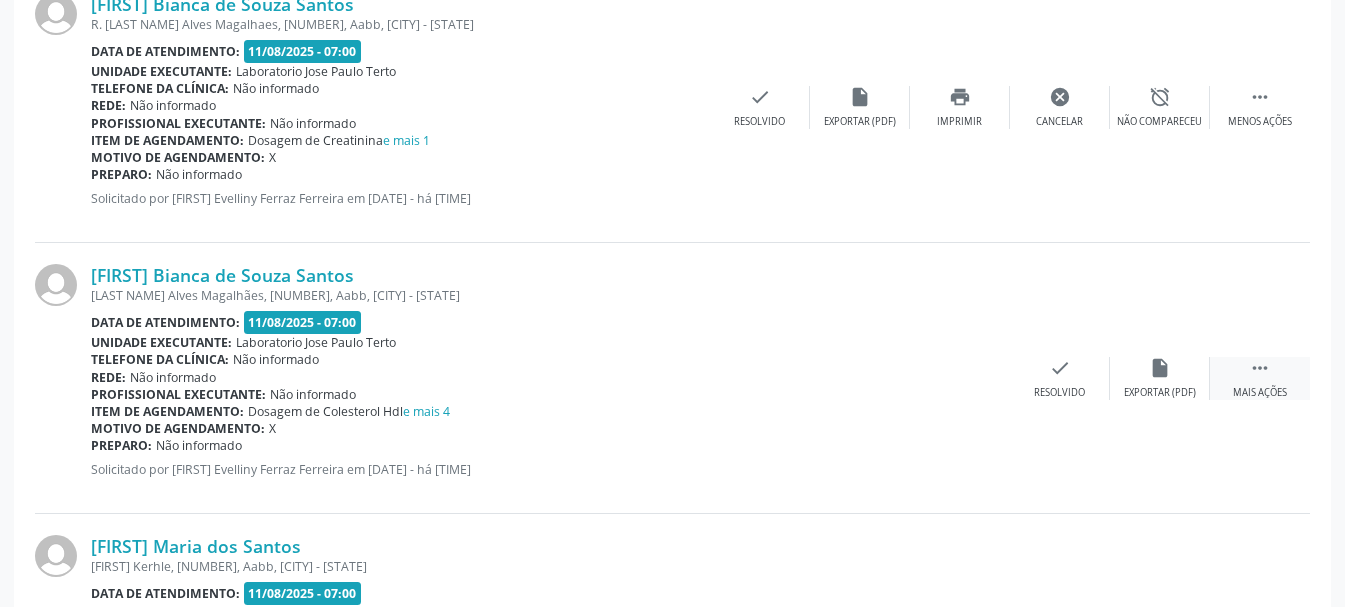 click on "" at bounding box center [1260, 368] 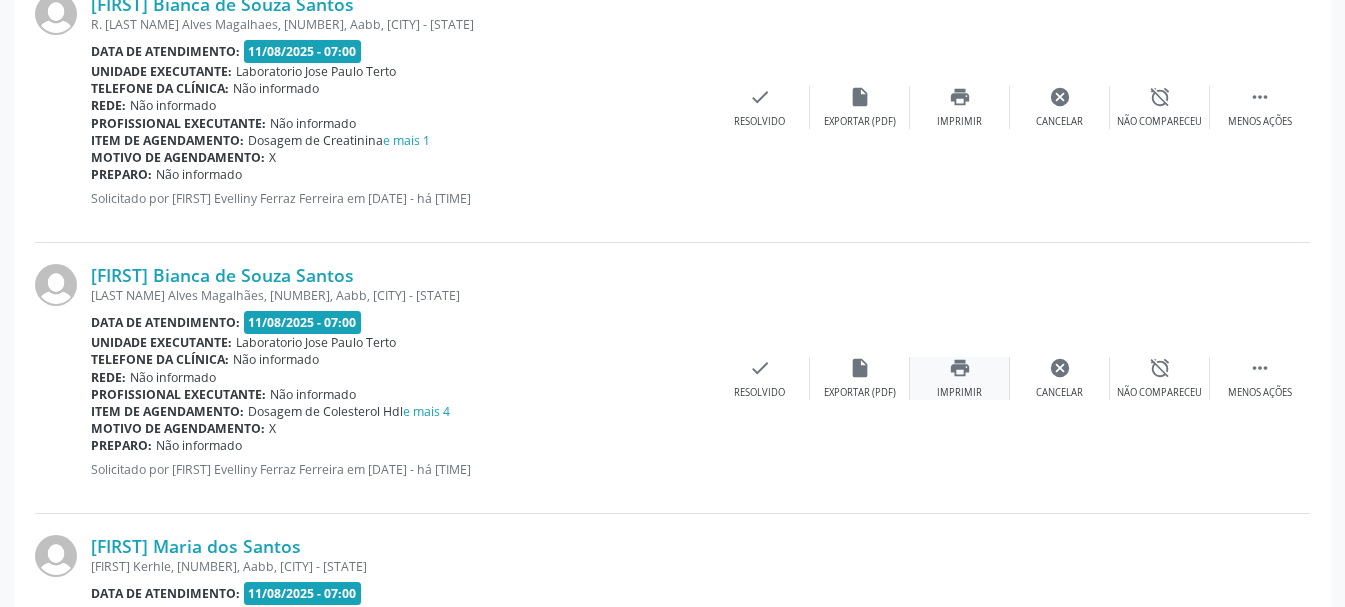 click on "print" at bounding box center (960, 368) 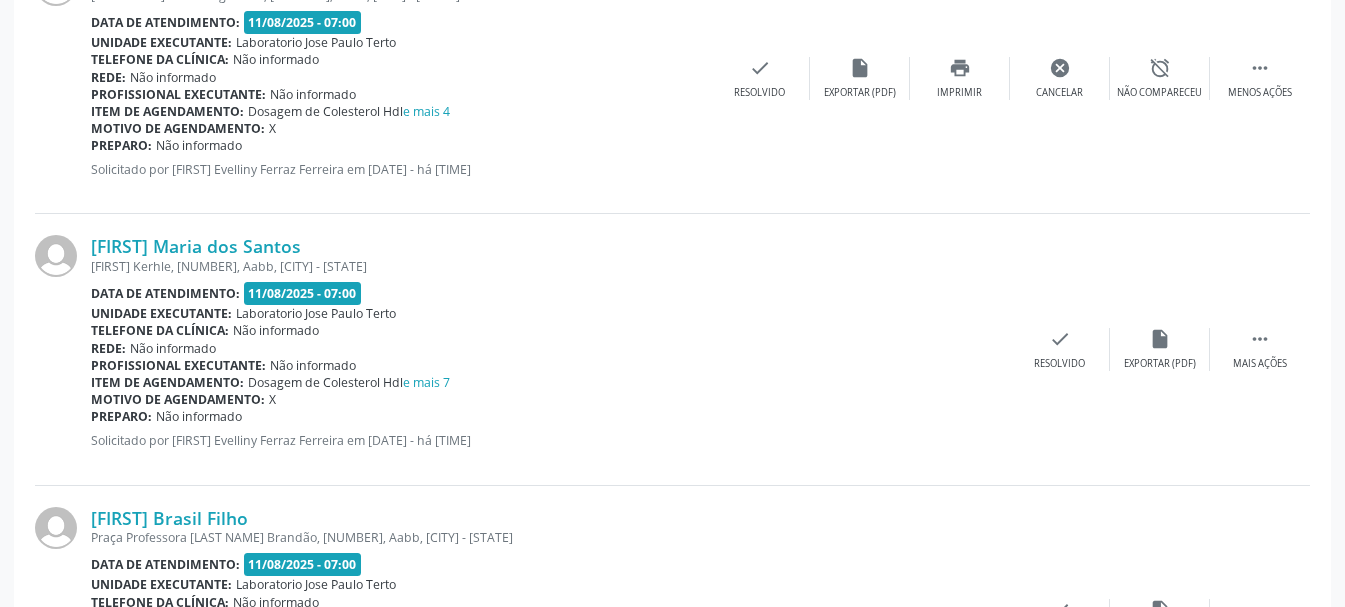 scroll, scrollTop: 1399, scrollLeft: 0, axis: vertical 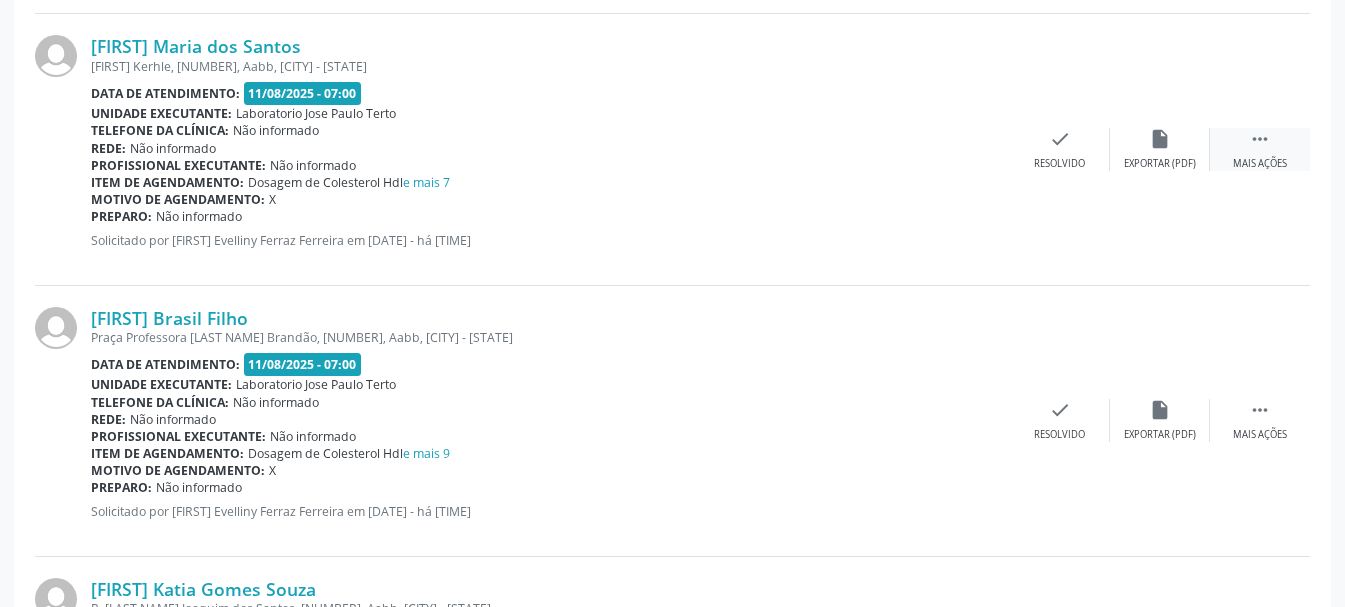 click on "" at bounding box center [1260, 139] 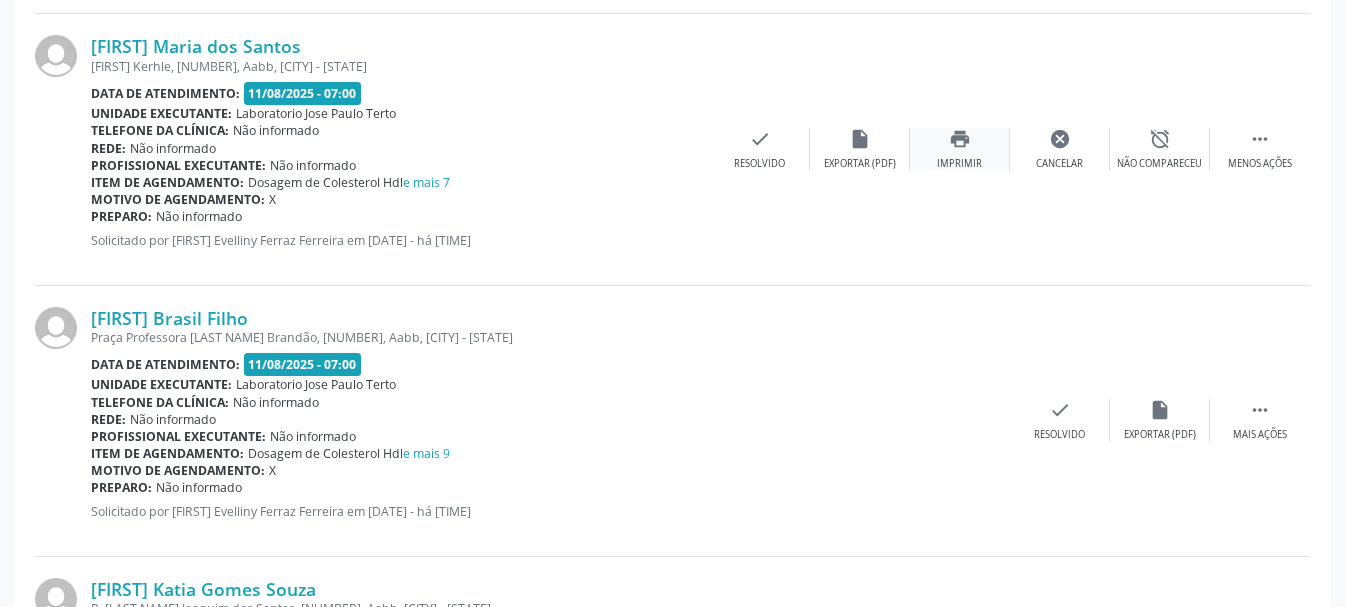 click on "Imprimir" at bounding box center (959, 164) 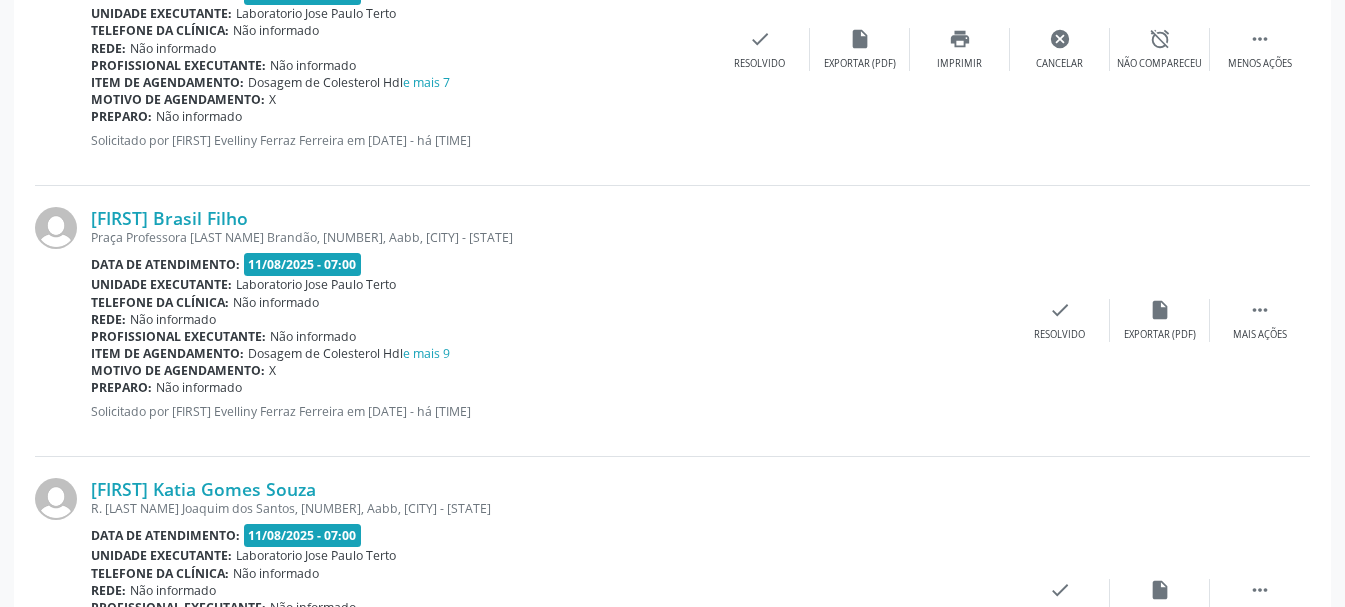 scroll, scrollTop: 1599, scrollLeft: 0, axis: vertical 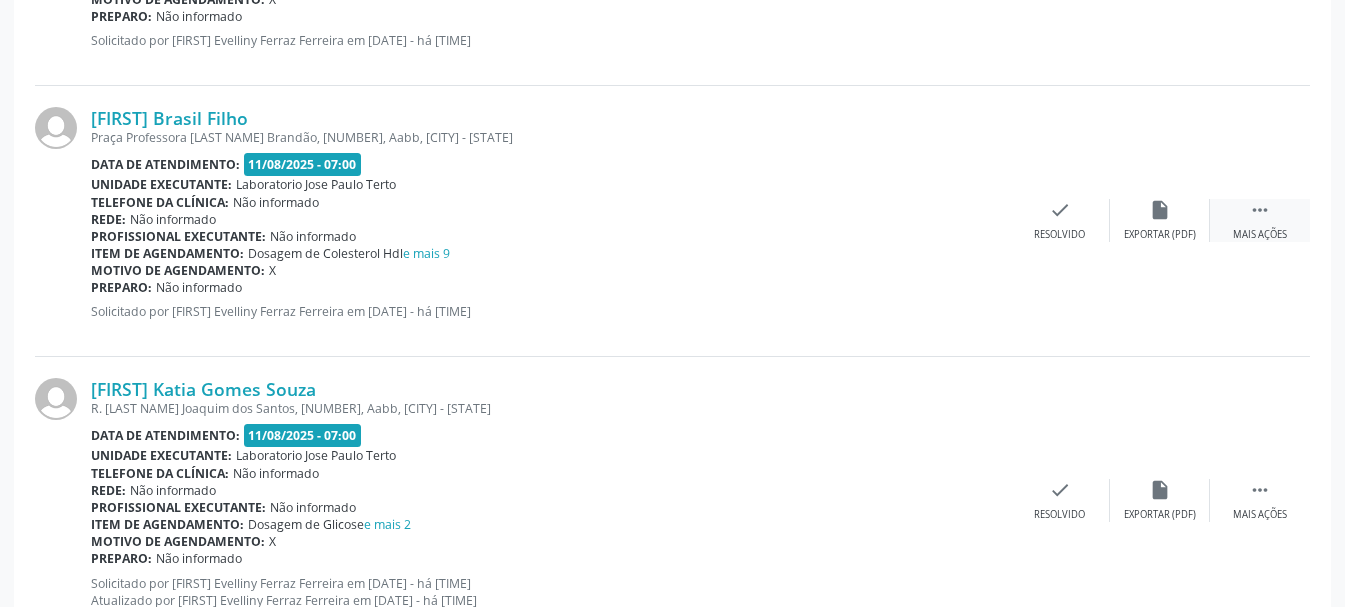 click on "Mais ações" at bounding box center (1260, 235) 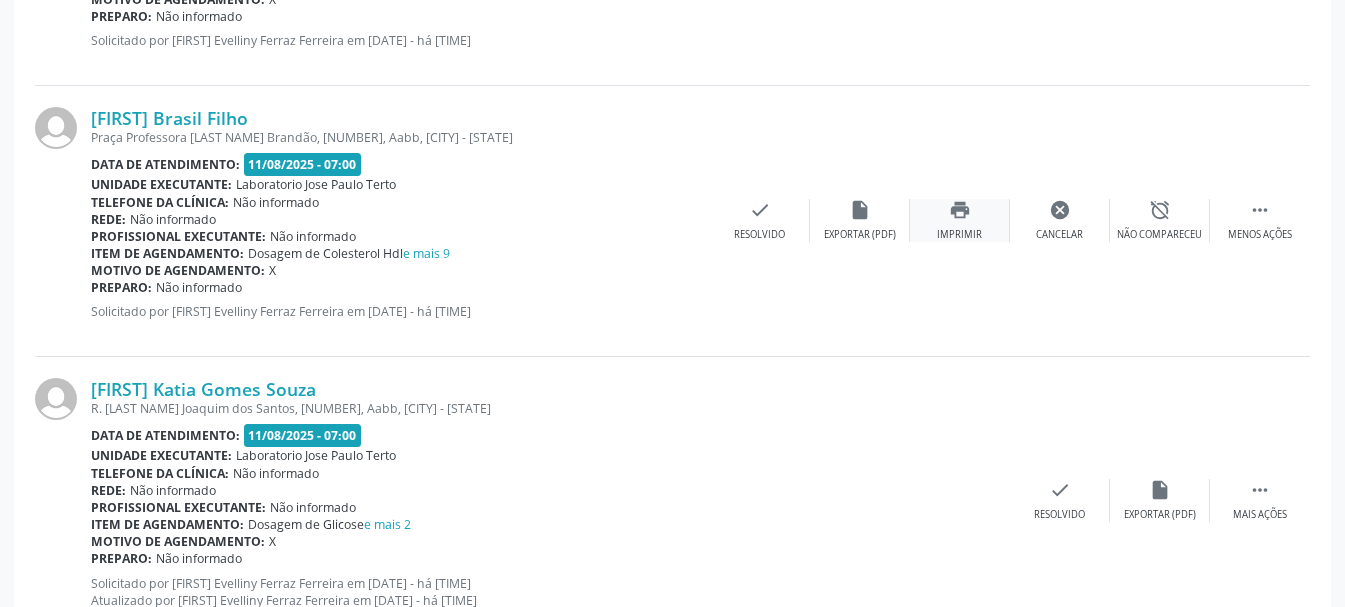 click on "print
Imprimir" at bounding box center [960, 220] 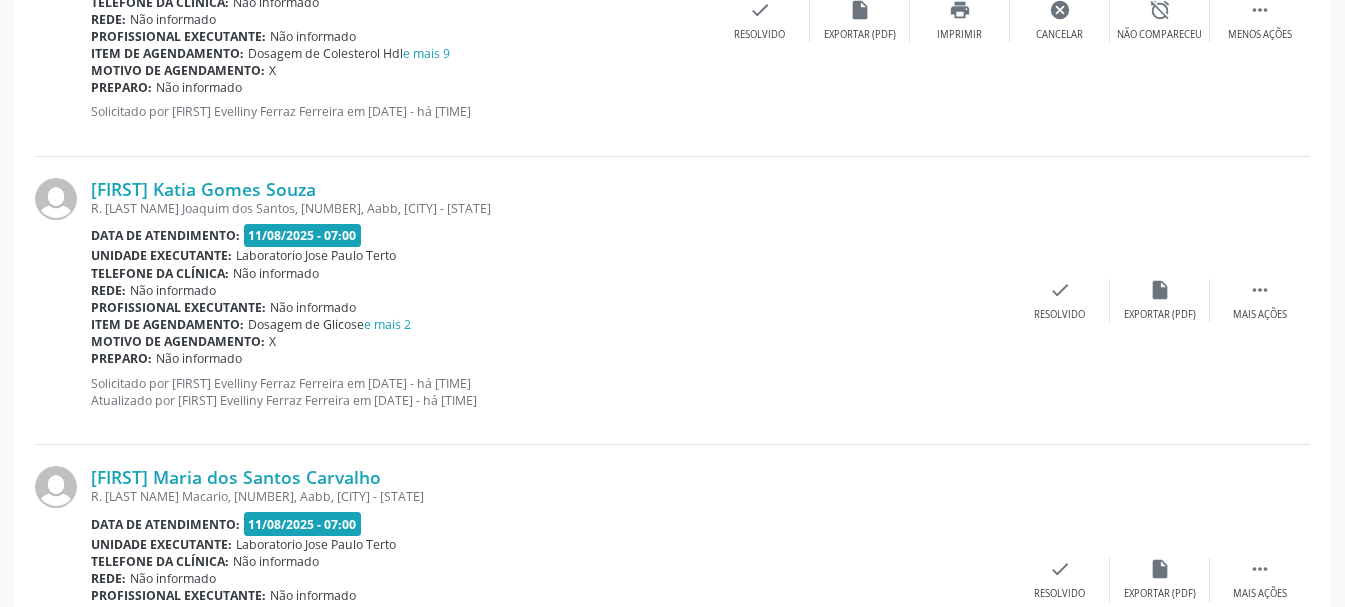 scroll, scrollTop: 1899, scrollLeft: 0, axis: vertical 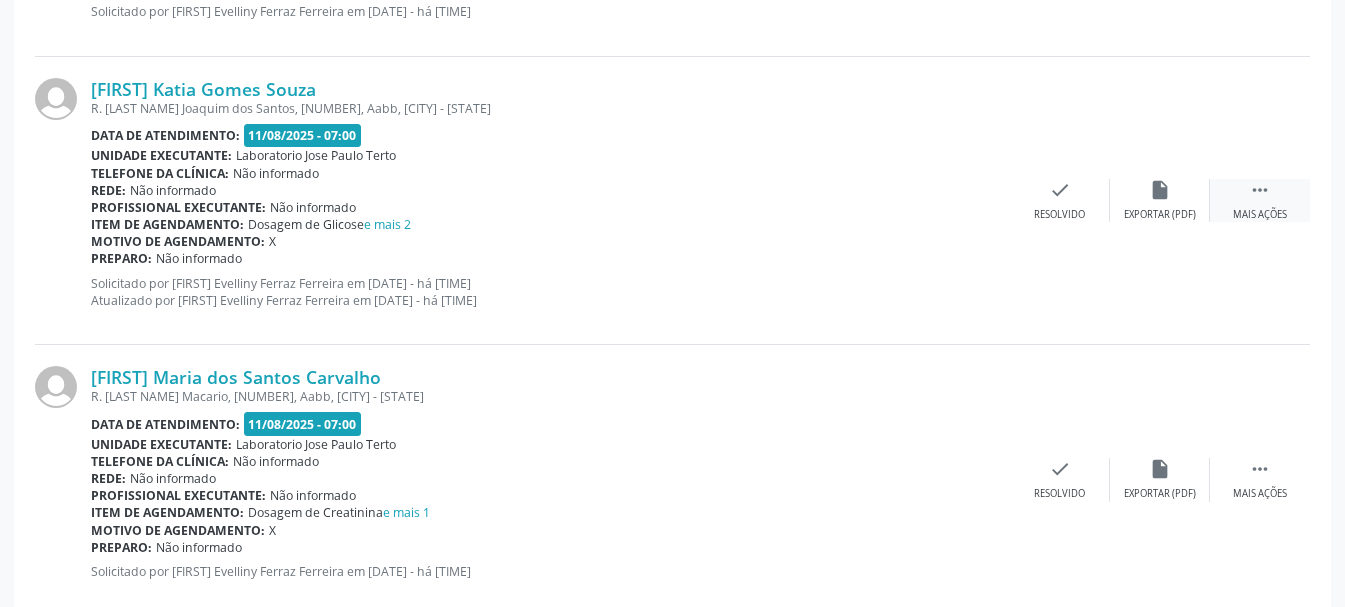 click on "Mais ações" at bounding box center [1260, 215] 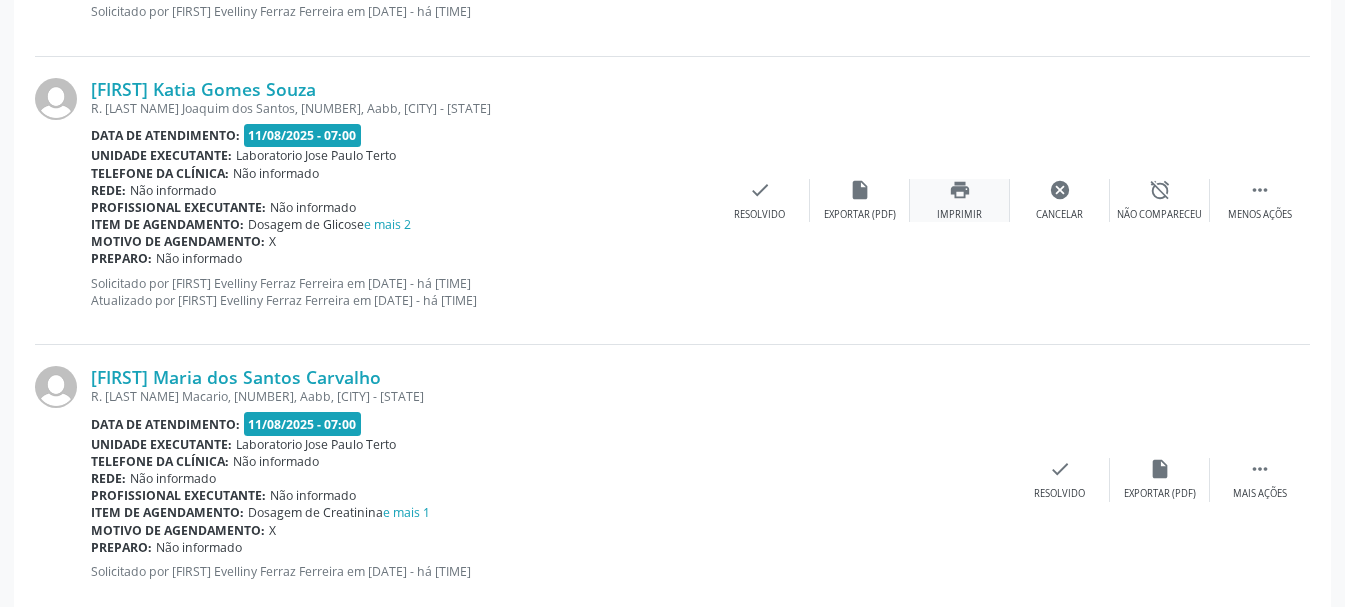 click on "print
Imprimir" at bounding box center [960, 200] 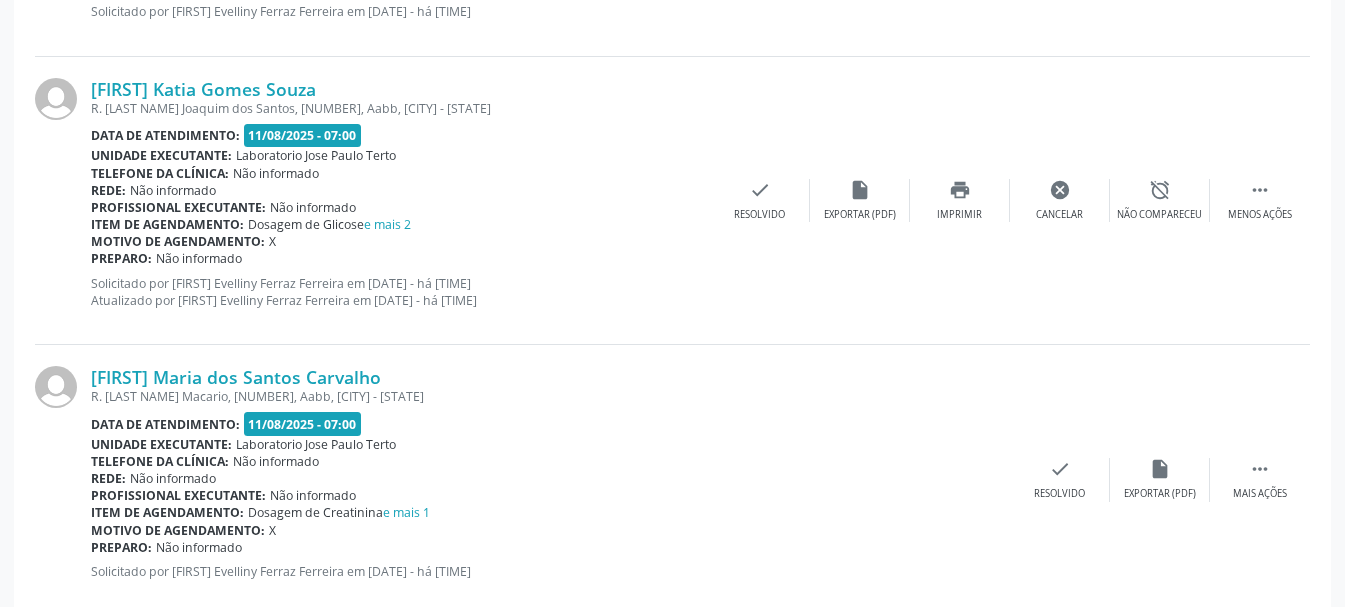 scroll, scrollTop: 1999, scrollLeft: 0, axis: vertical 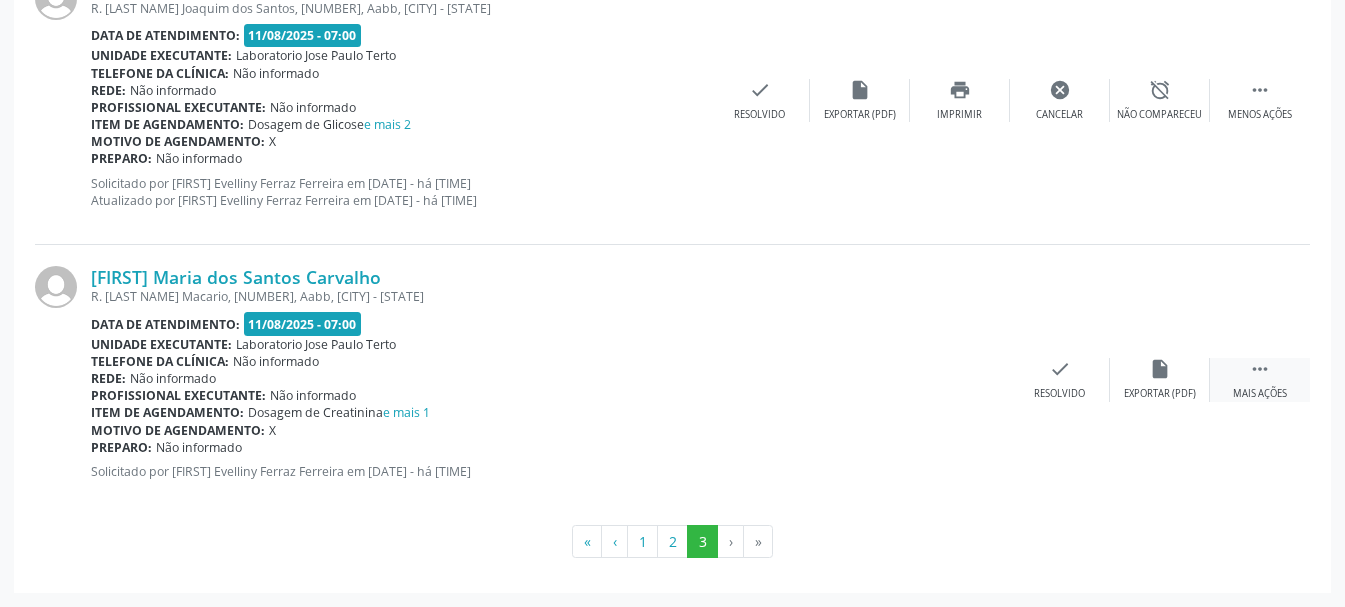 click on "" at bounding box center [1260, 369] 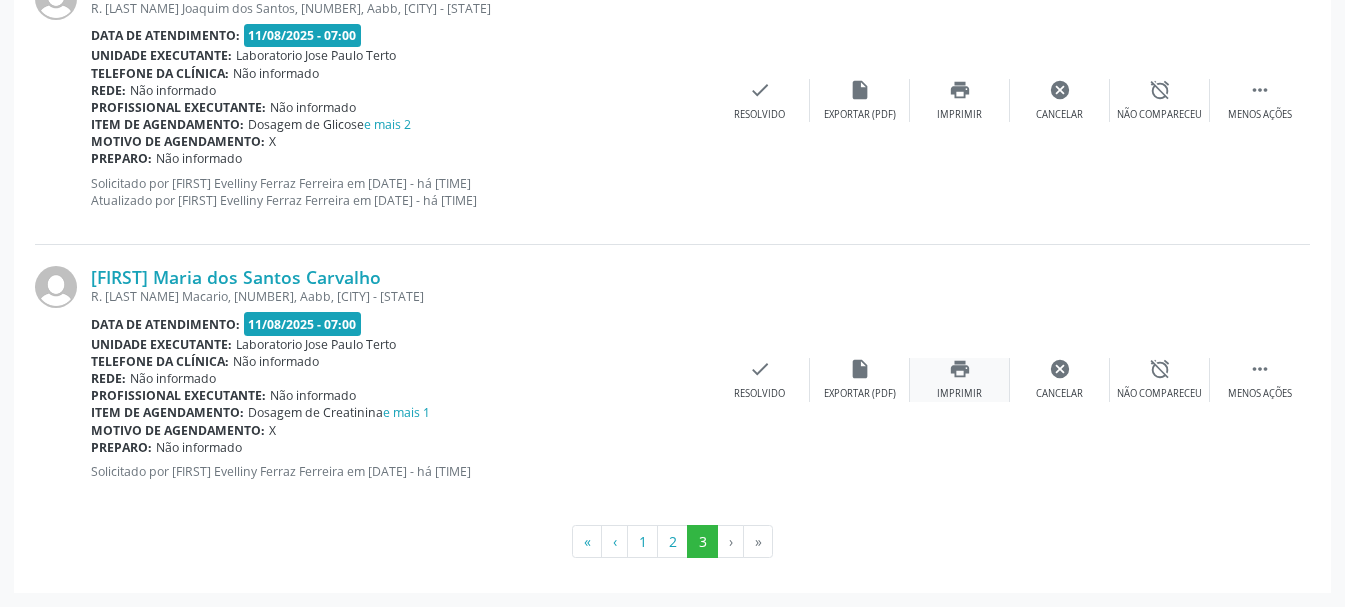 click on "print
Imprimir" at bounding box center (960, 379) 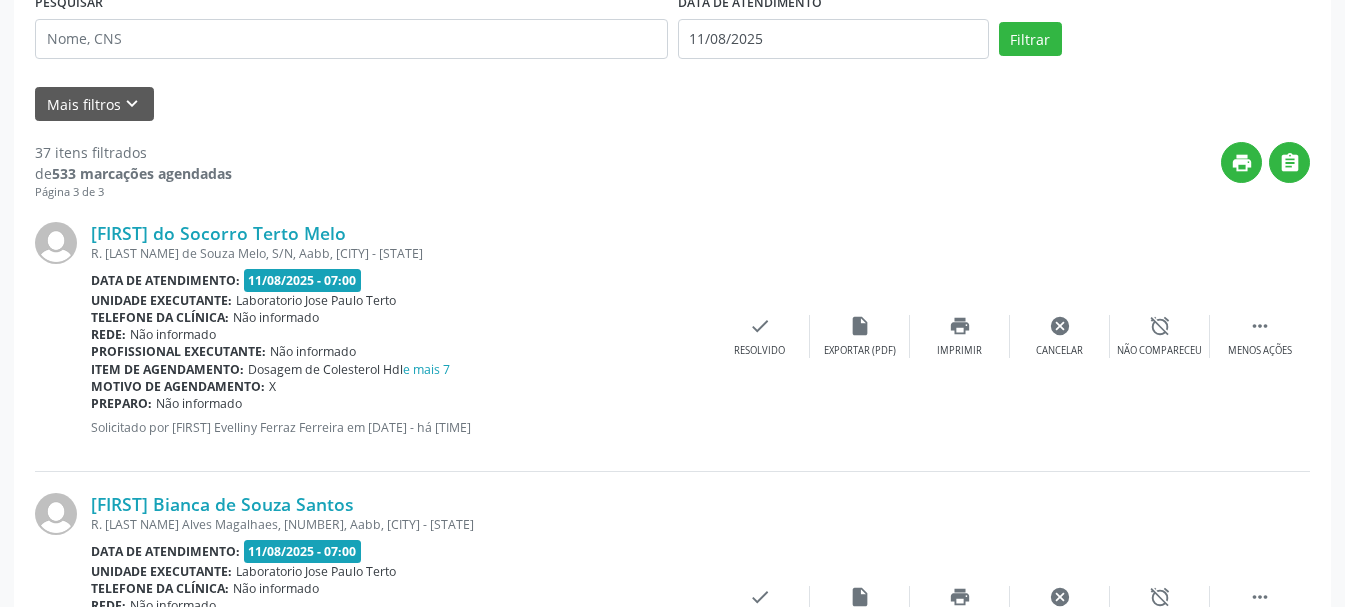 scroll, scrollTop: 0, scrollLeft: 0, axis: both 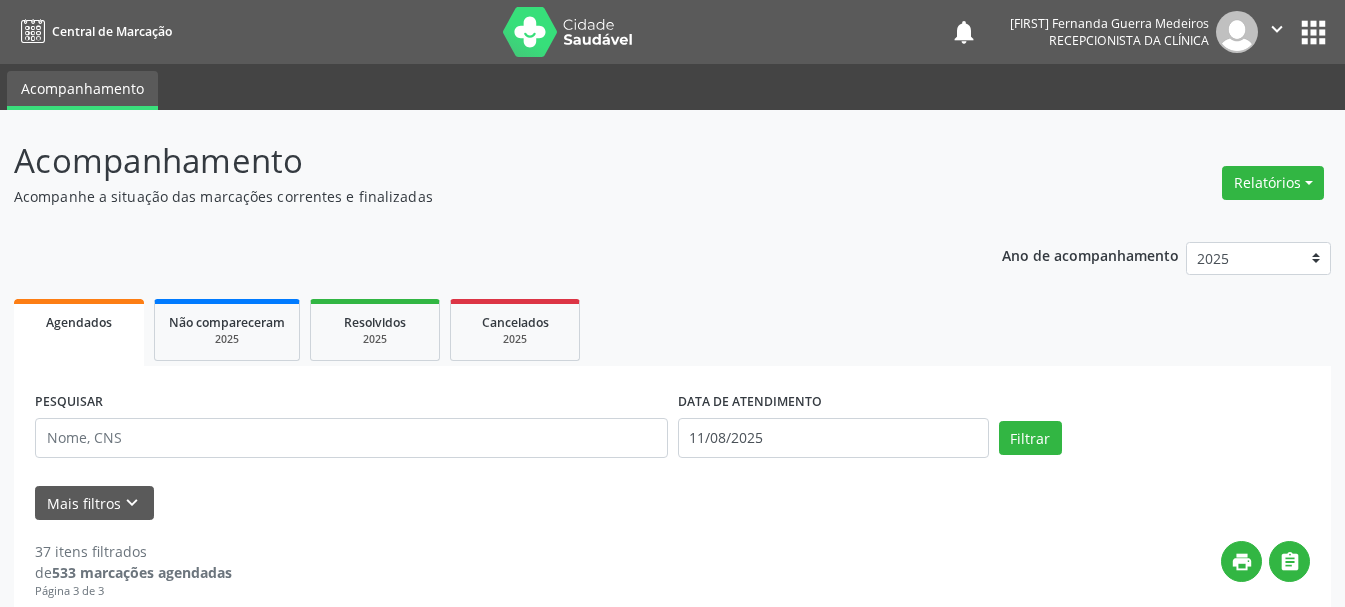 click on "" at bounding box center (1277, 29) 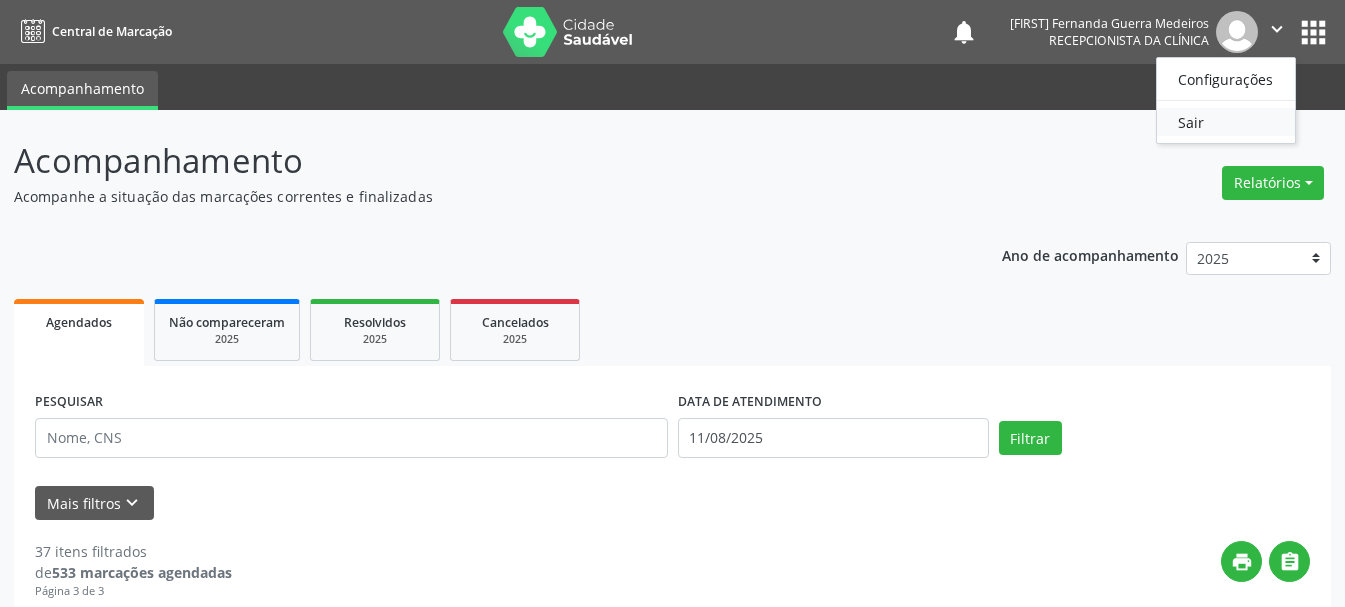 click on "Sair" at bounding box center (1226, 122) 